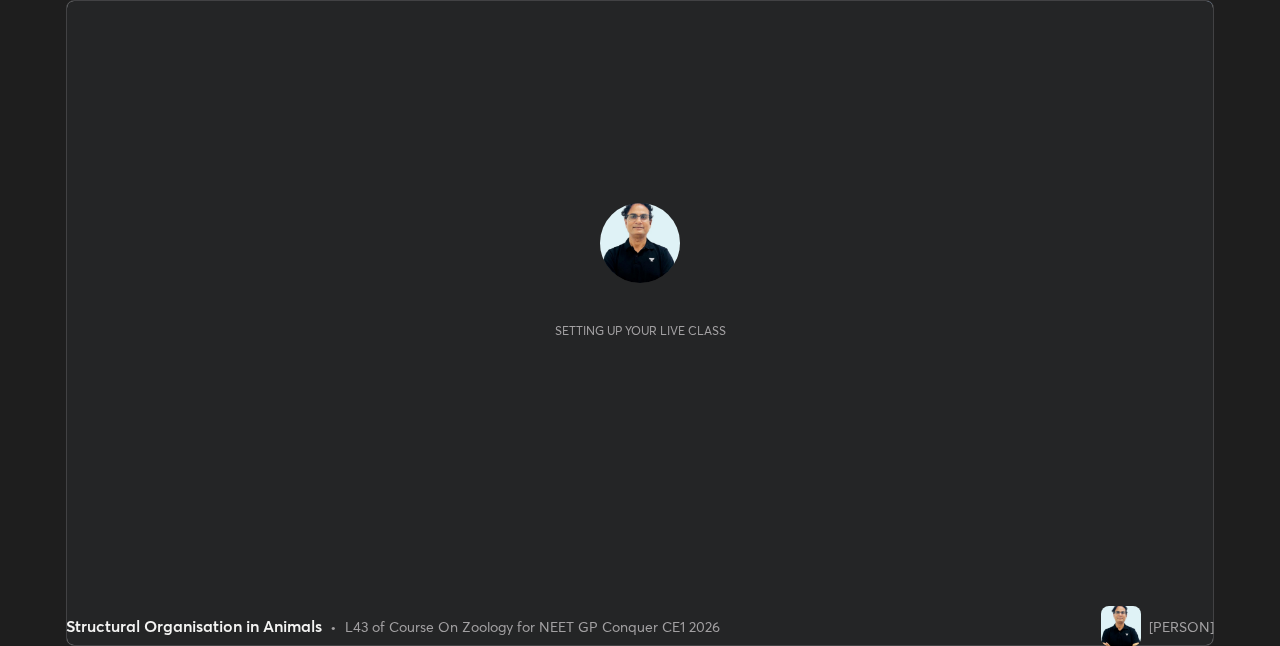 scroll, scrollTop: 0, scrollLeft: 0, axis: both 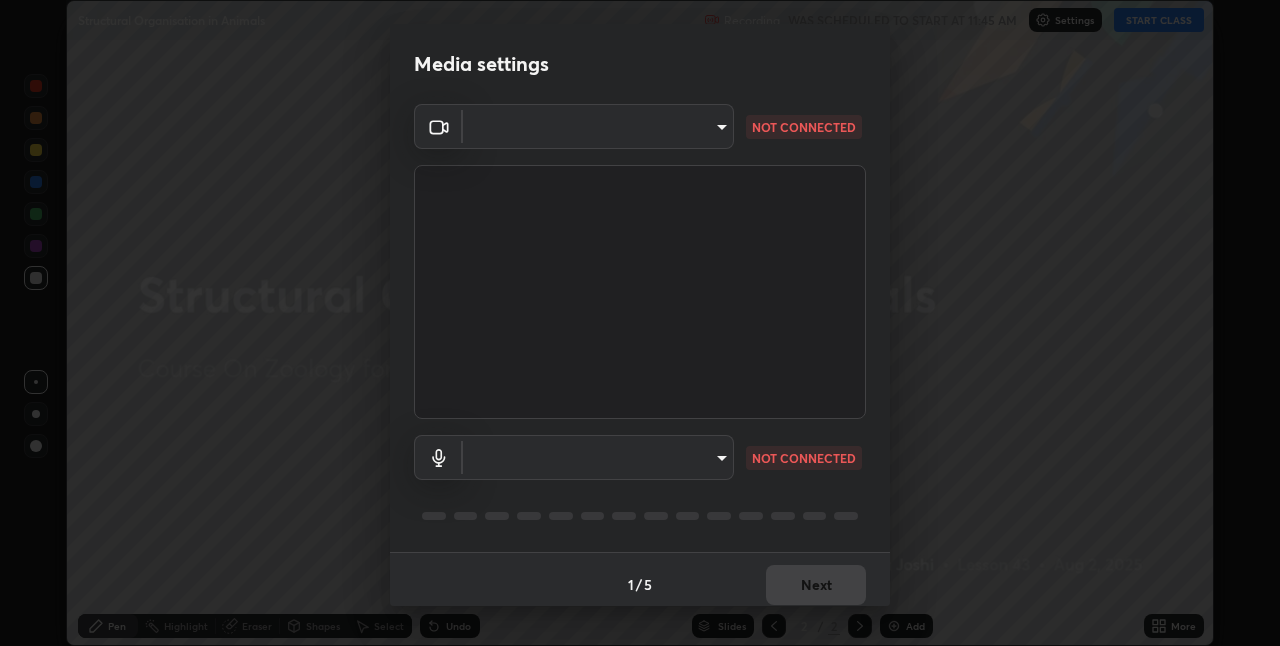 type on "bceb0d39e59d1d39637426b33c08aaa7dd42d03aa0ac193b5e2a50f4191d10bf" 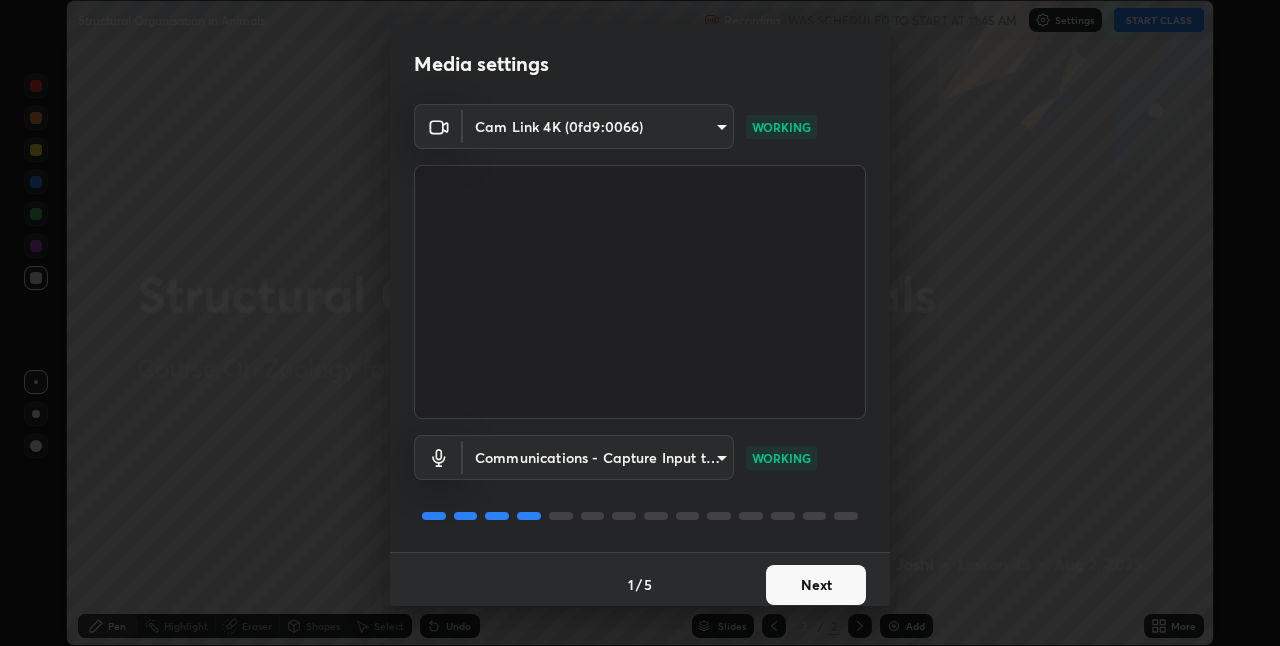 click on "Next" at bounding box center (816, 585) 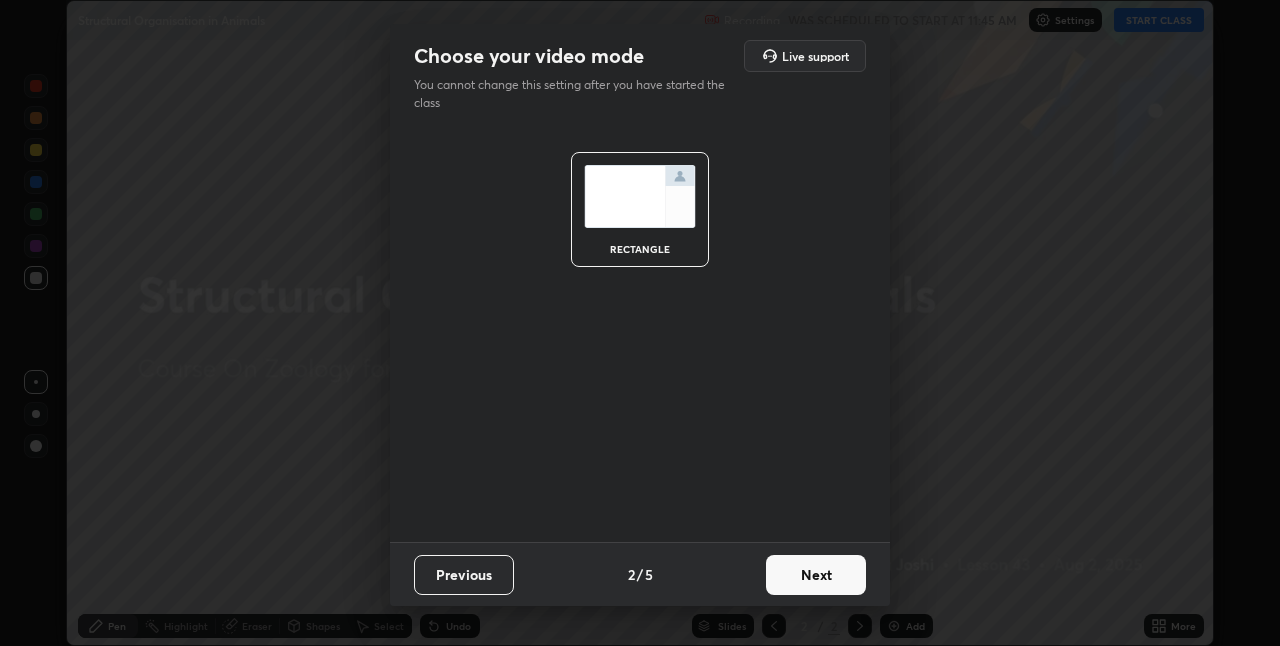 click on "Next" at bounding box center [816, 575] 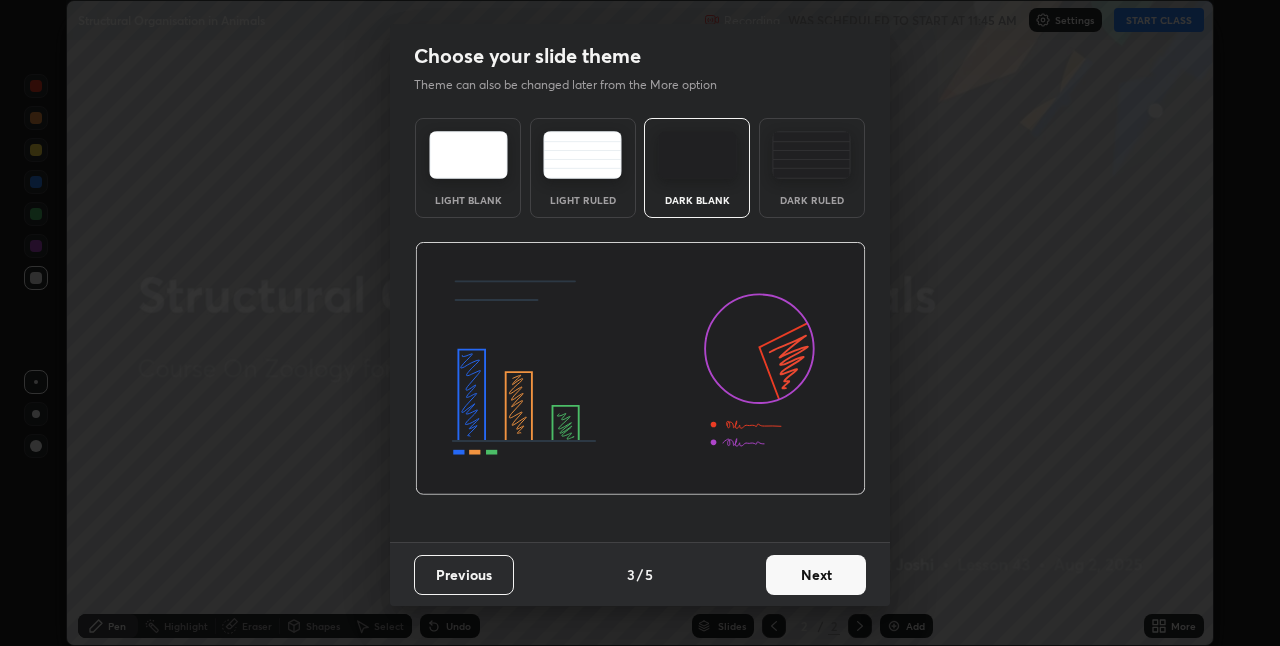 click on "Next" at bounding box center (816, 575) 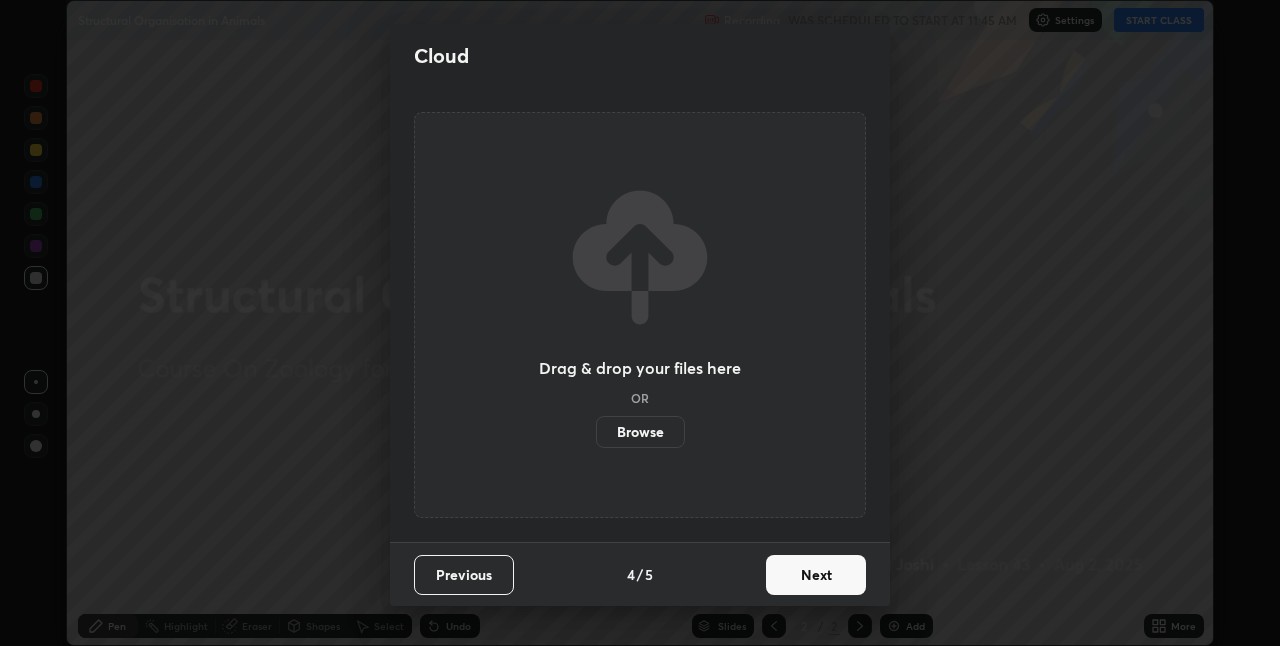 click on "Browse" at bounding box center (640, 432) 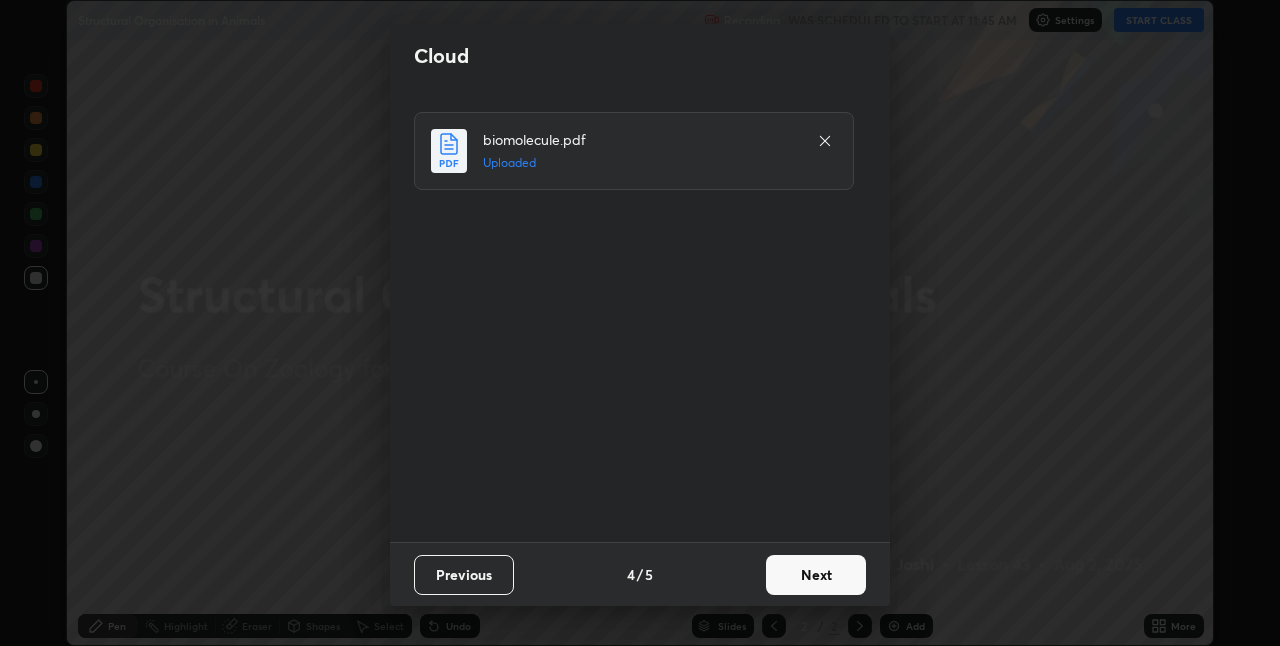 click on "Next" at bounding box center [816, 575] 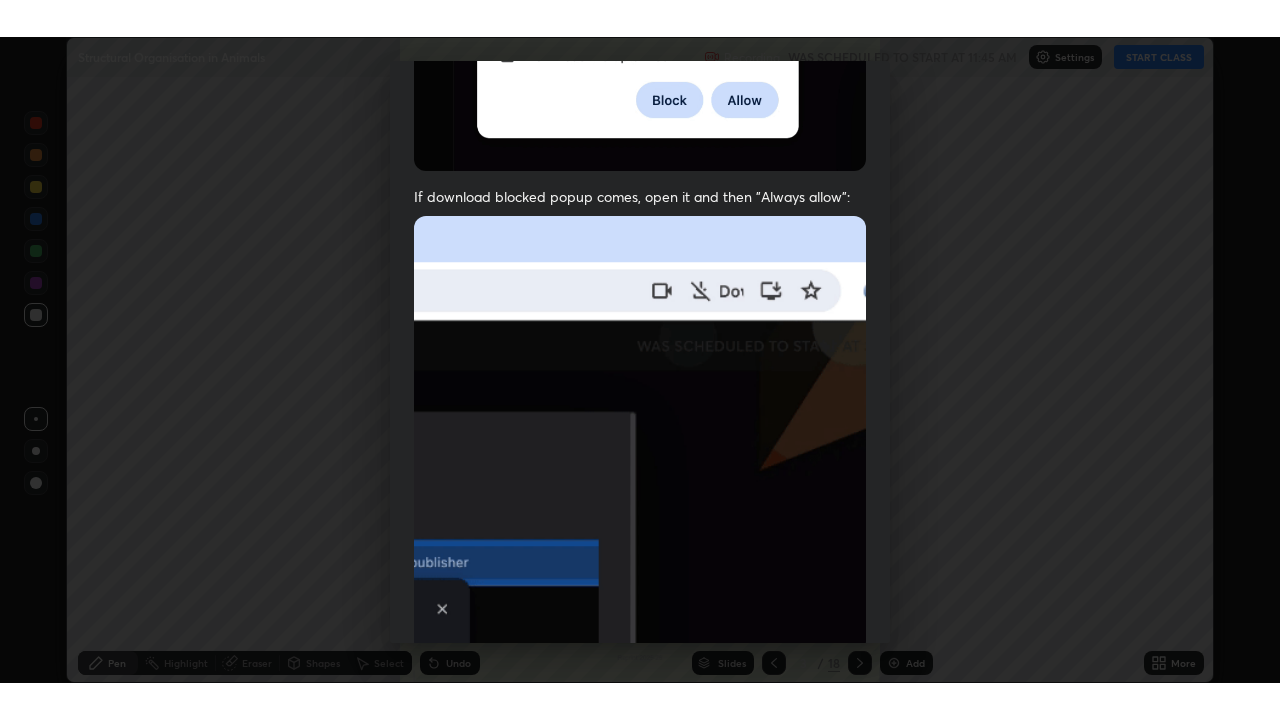 scroll, scrollTop: 418, scrollLeft: 0, axis: vertical 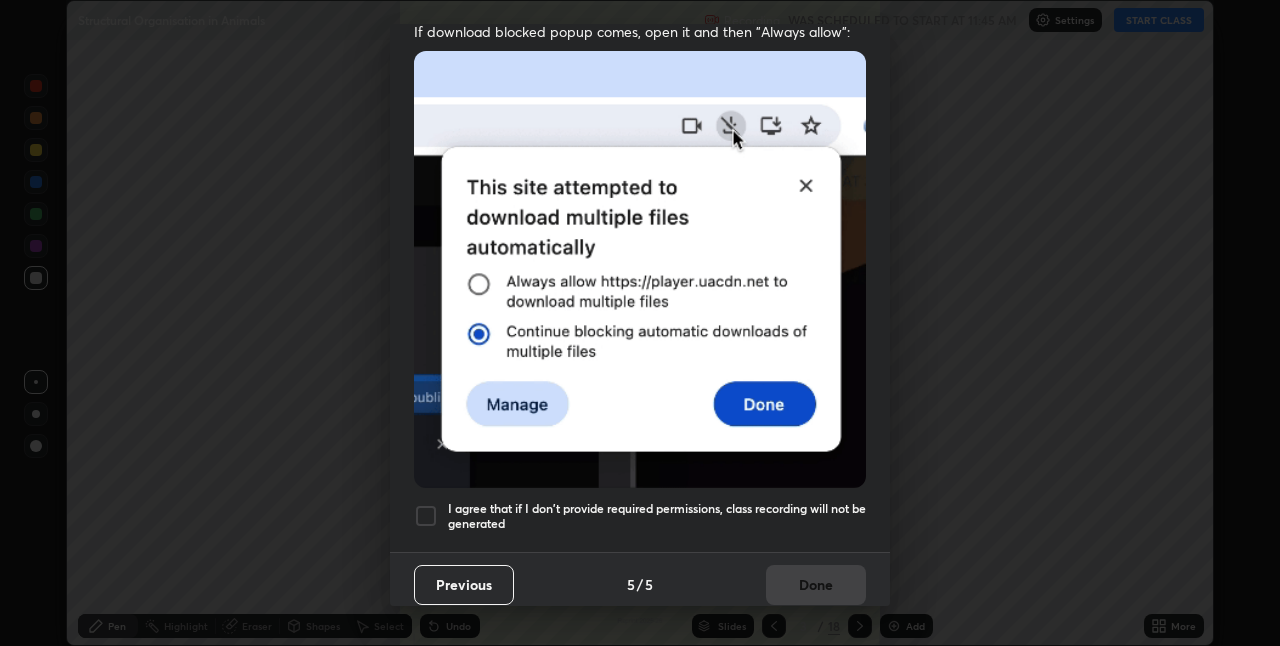 click at bounding box center [426, 516] 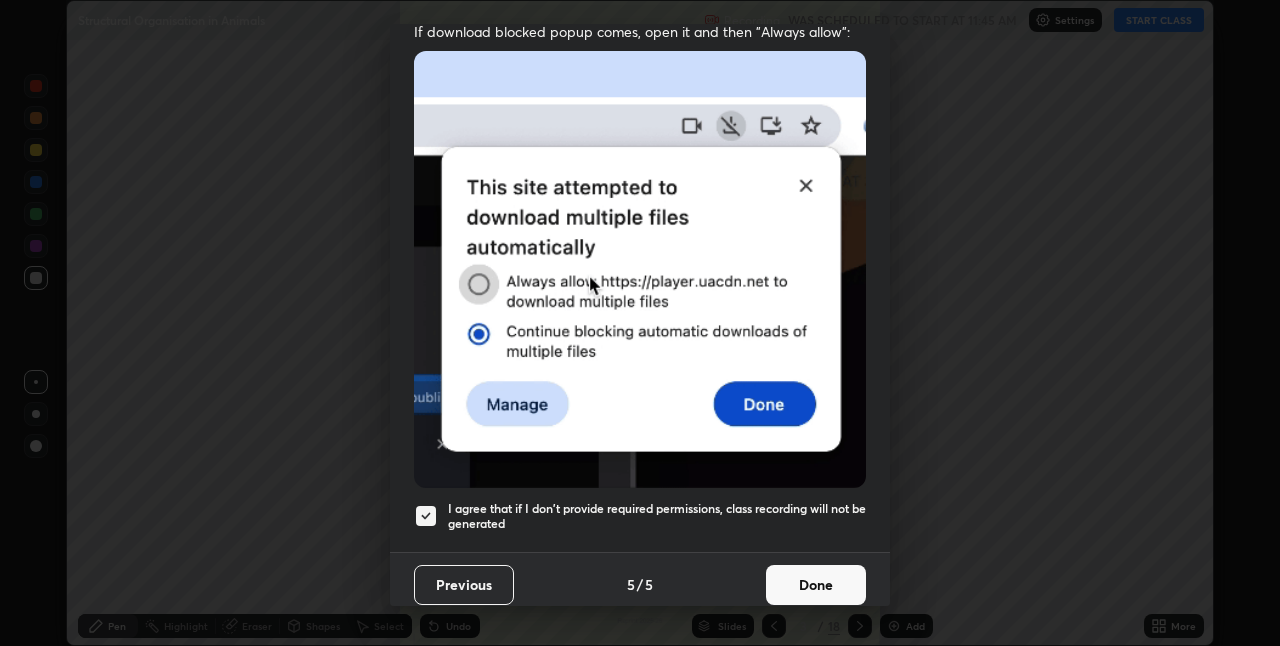 click on "Done" at bounding box center [816, 585] 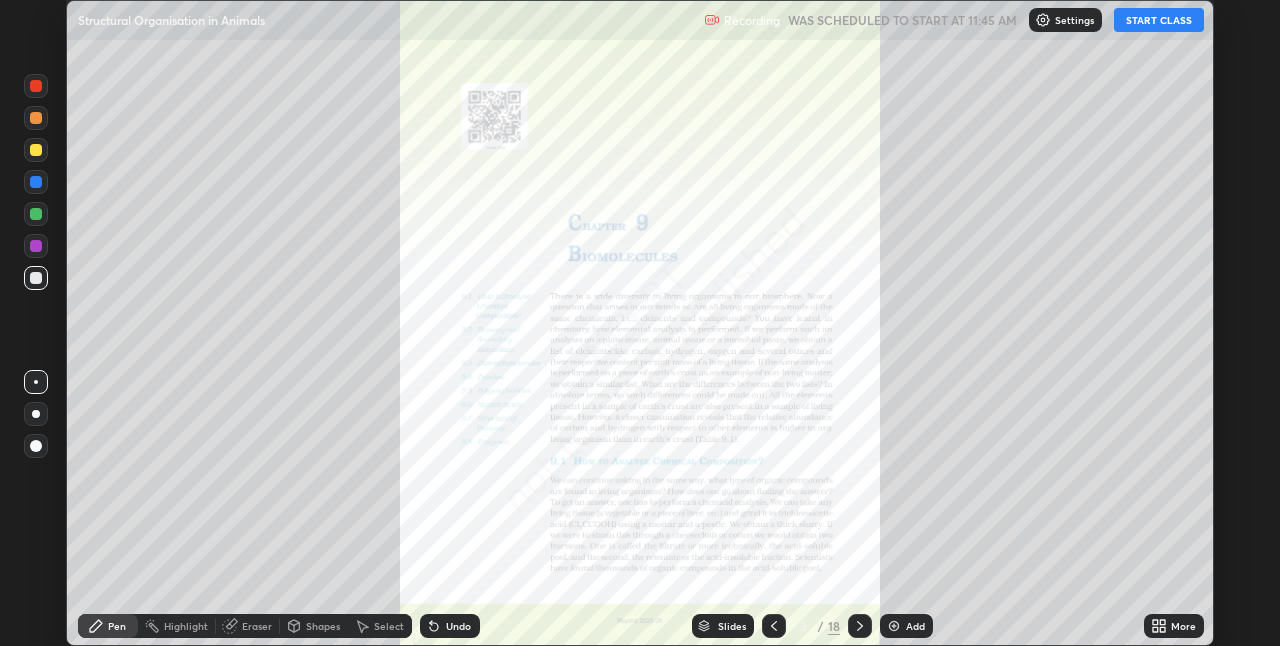 click on "START CLASS" at bounding box center (1159, 20) 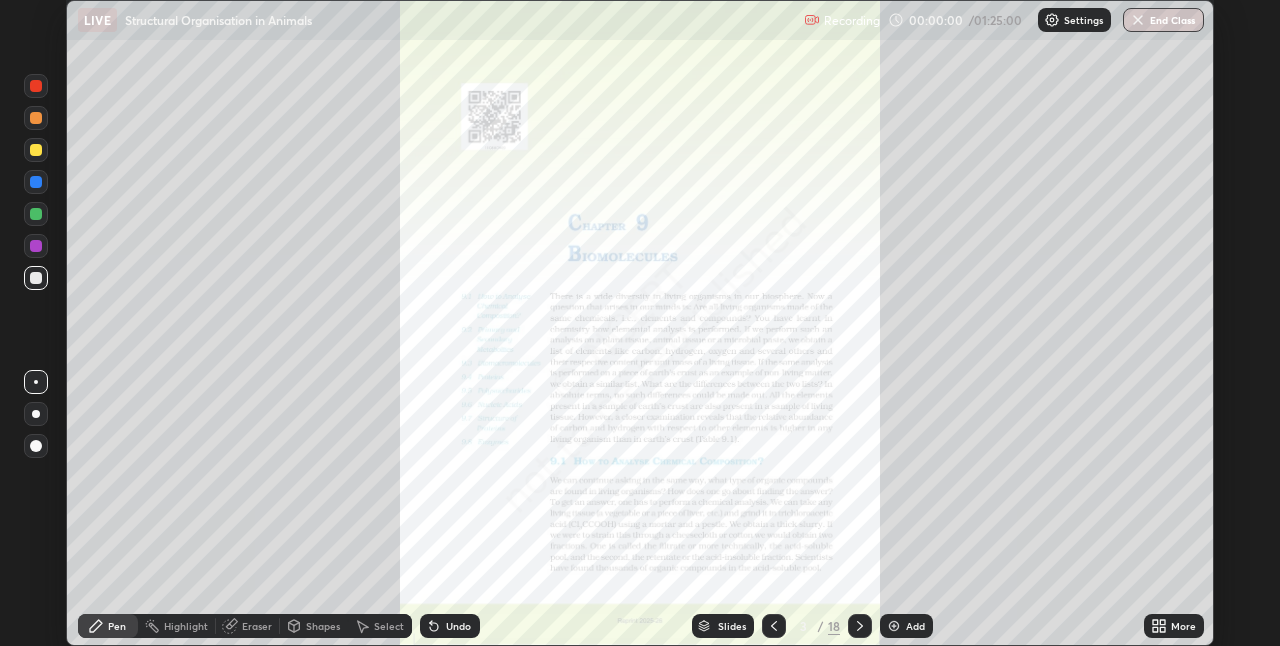 click 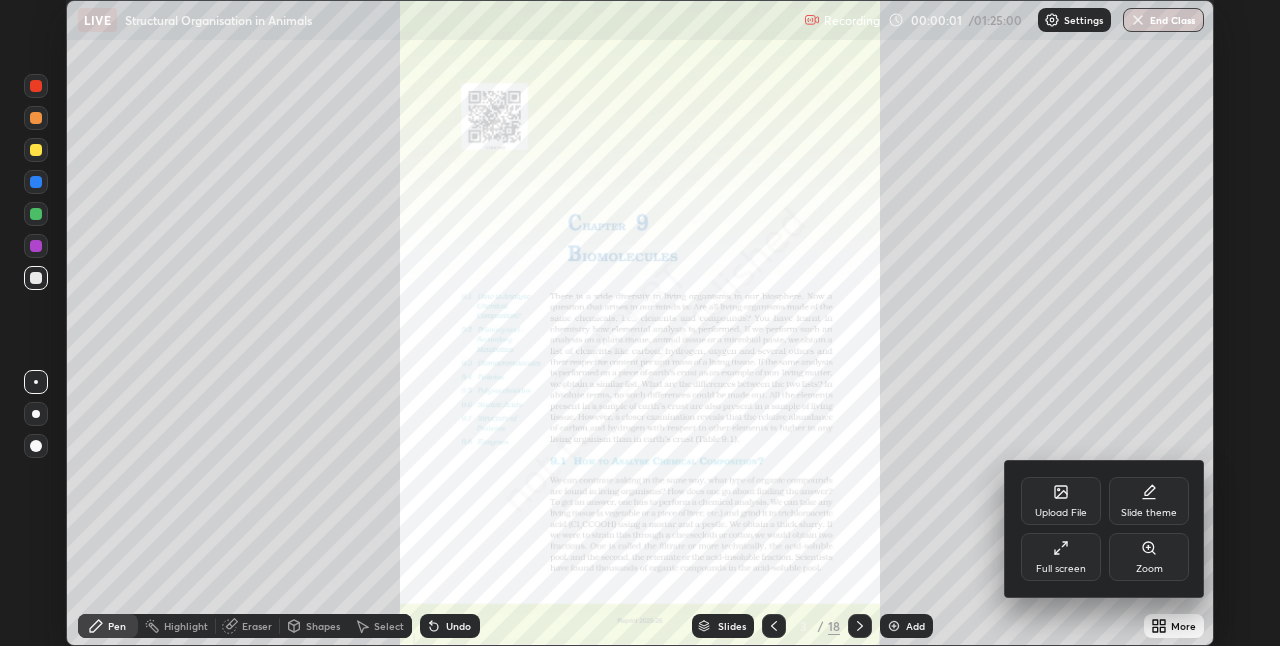 click 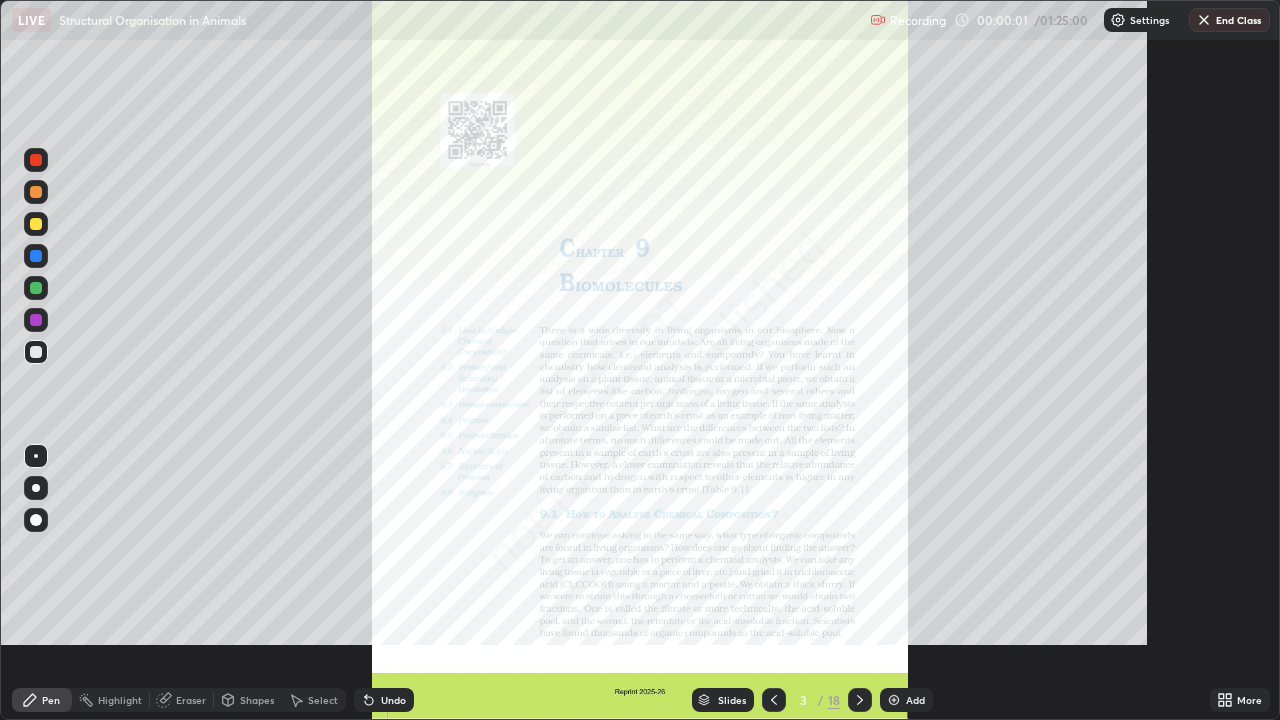 scroll, scrollTop: 99280, scrollLeft: 98720, axis: both 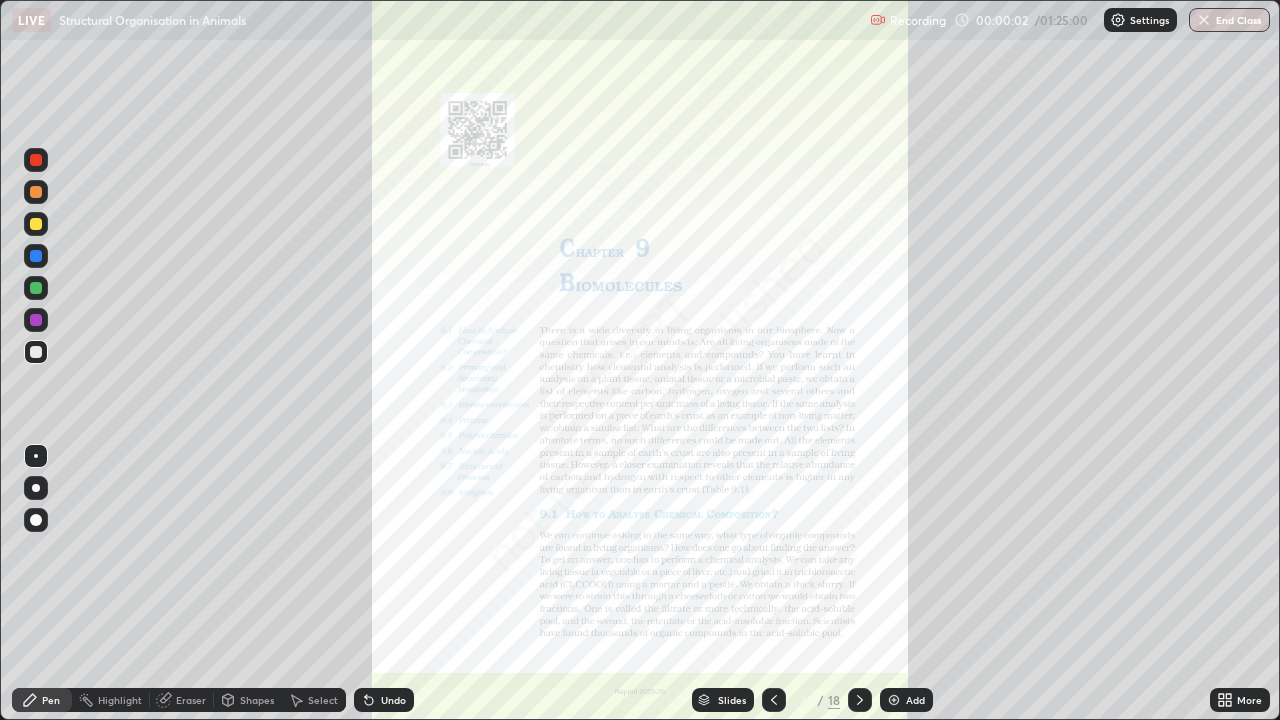 click on "Add" at bounding box center (915, 700) 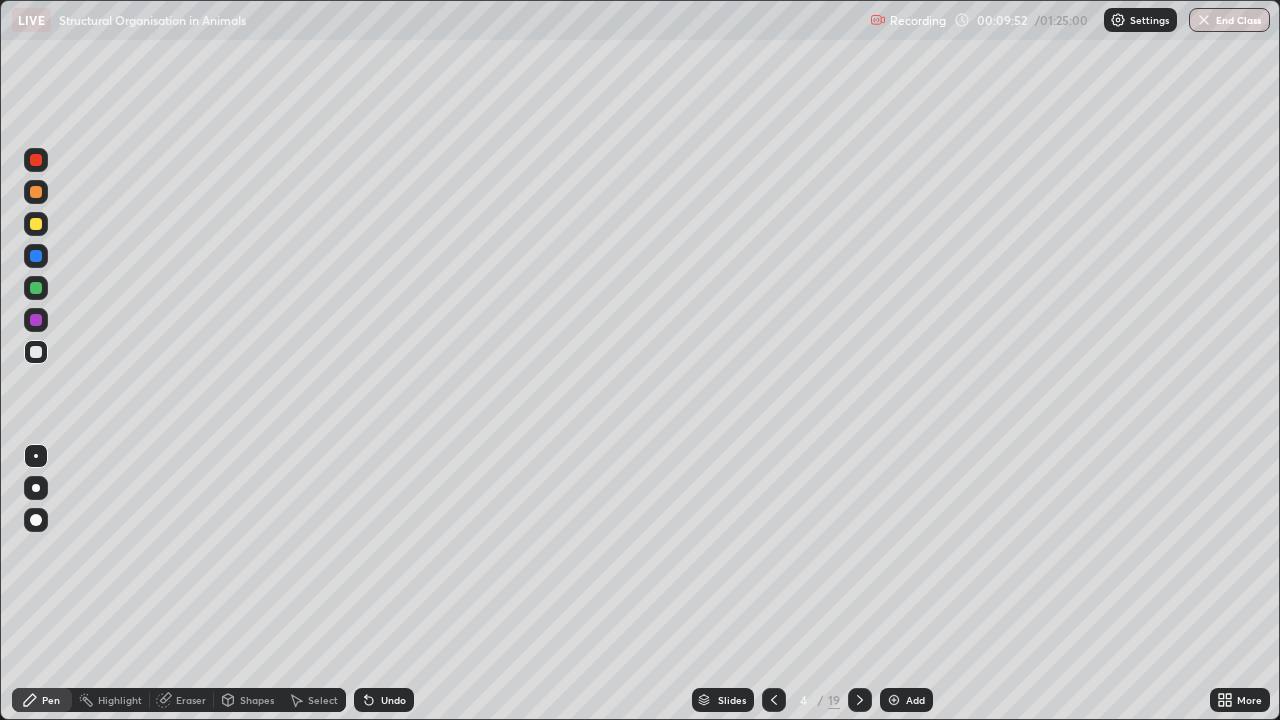 click on "Add" at bounding box center [906, 700] 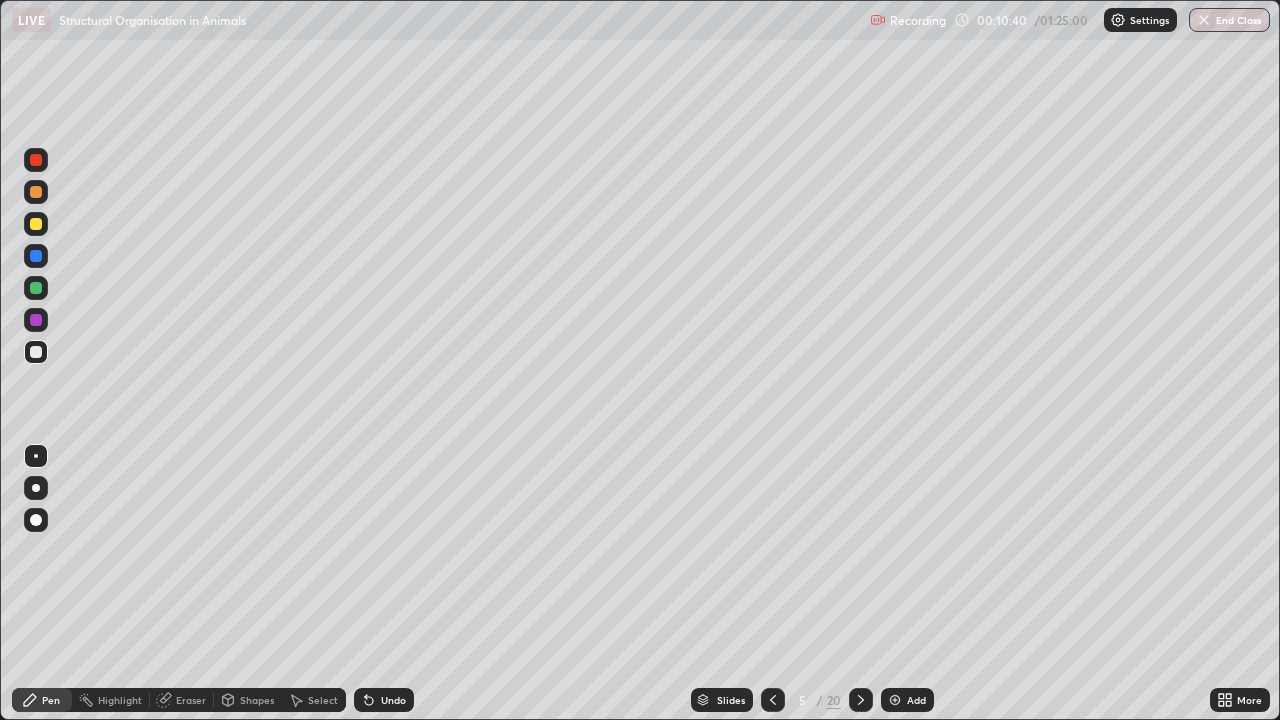 click at bounding box center (36, 488) 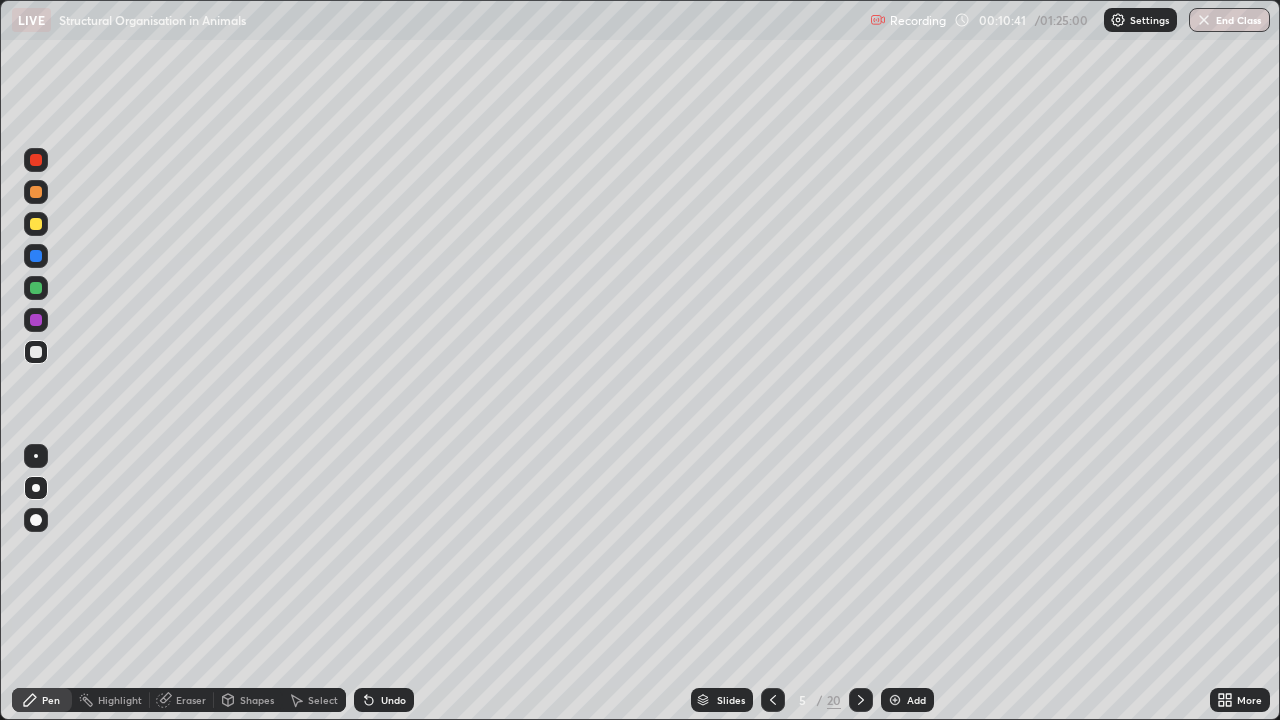 click at bounding box center [36, 320] 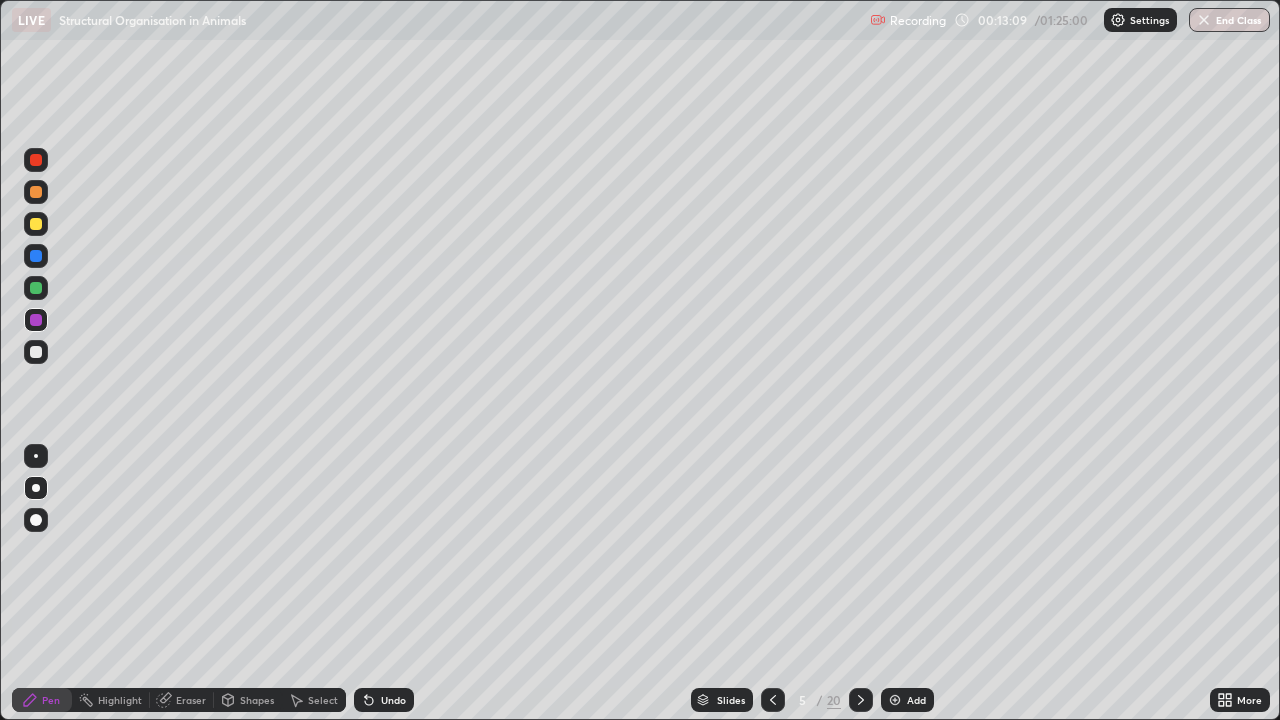 click at bounding box center (36, 352) 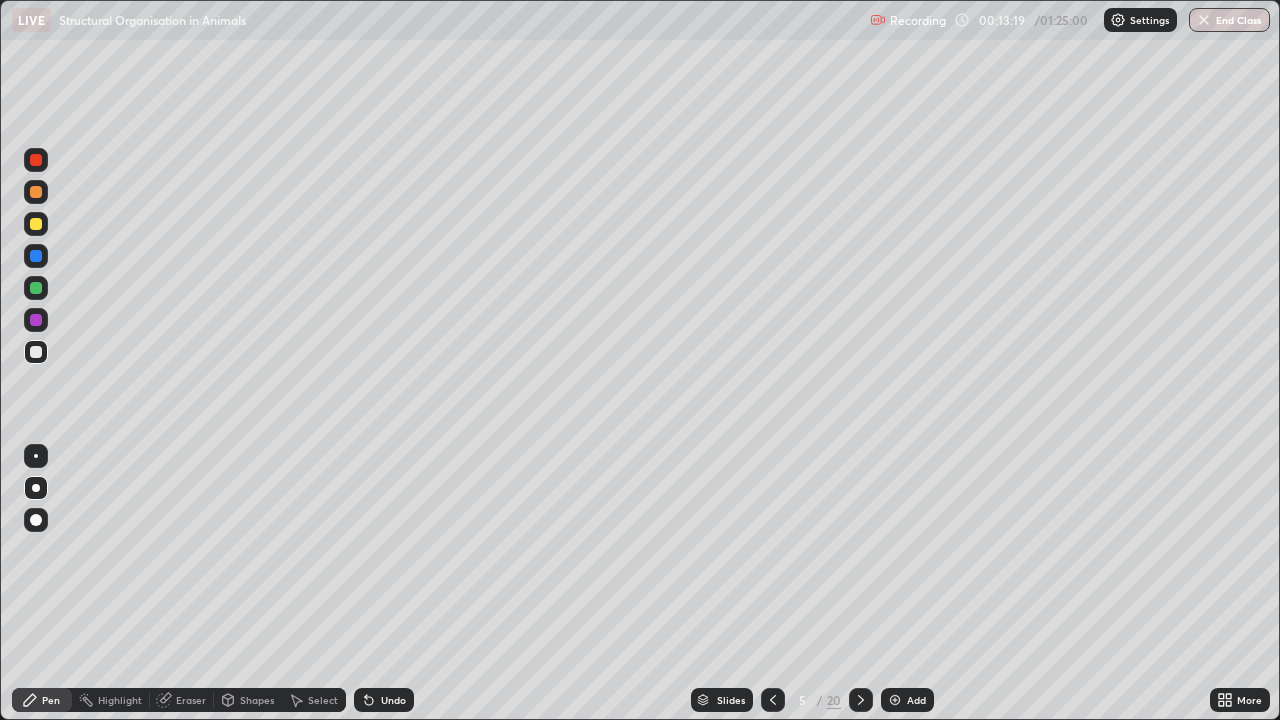 click at bounding box center [36, 488] 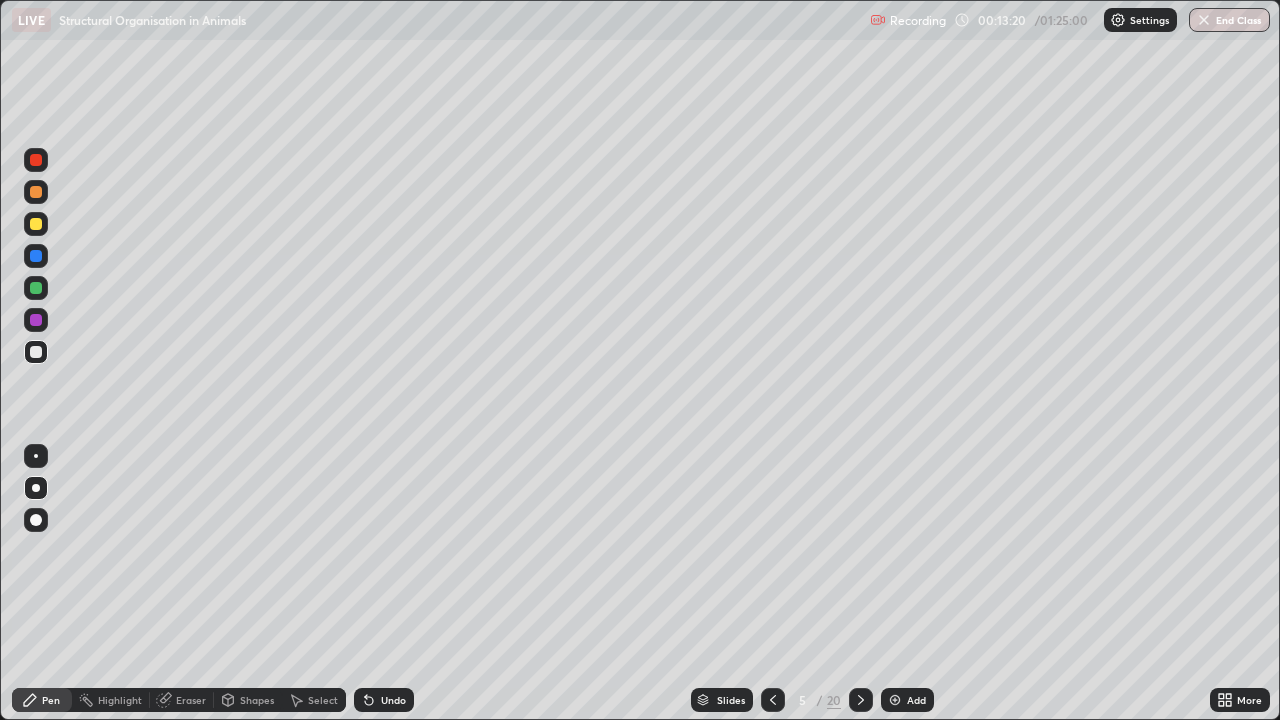 click at bounding box center [36, 456] 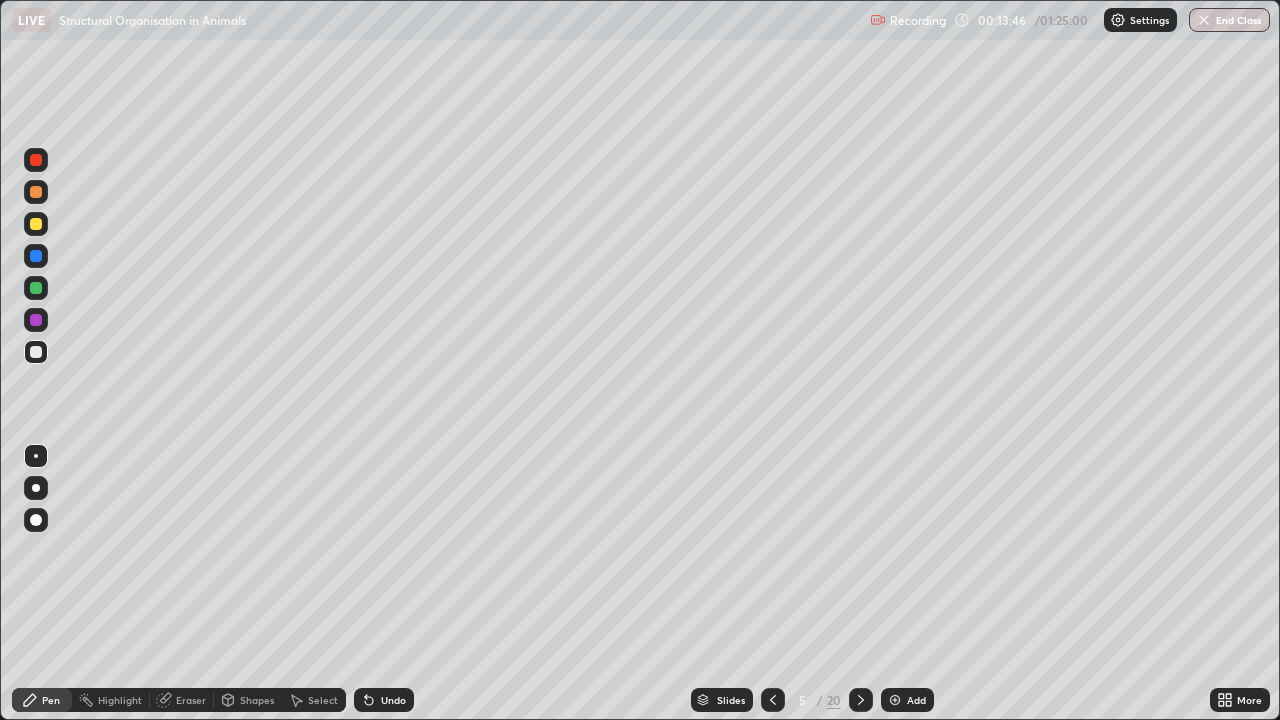 click on "Undo" at bounding box center [393, 700] 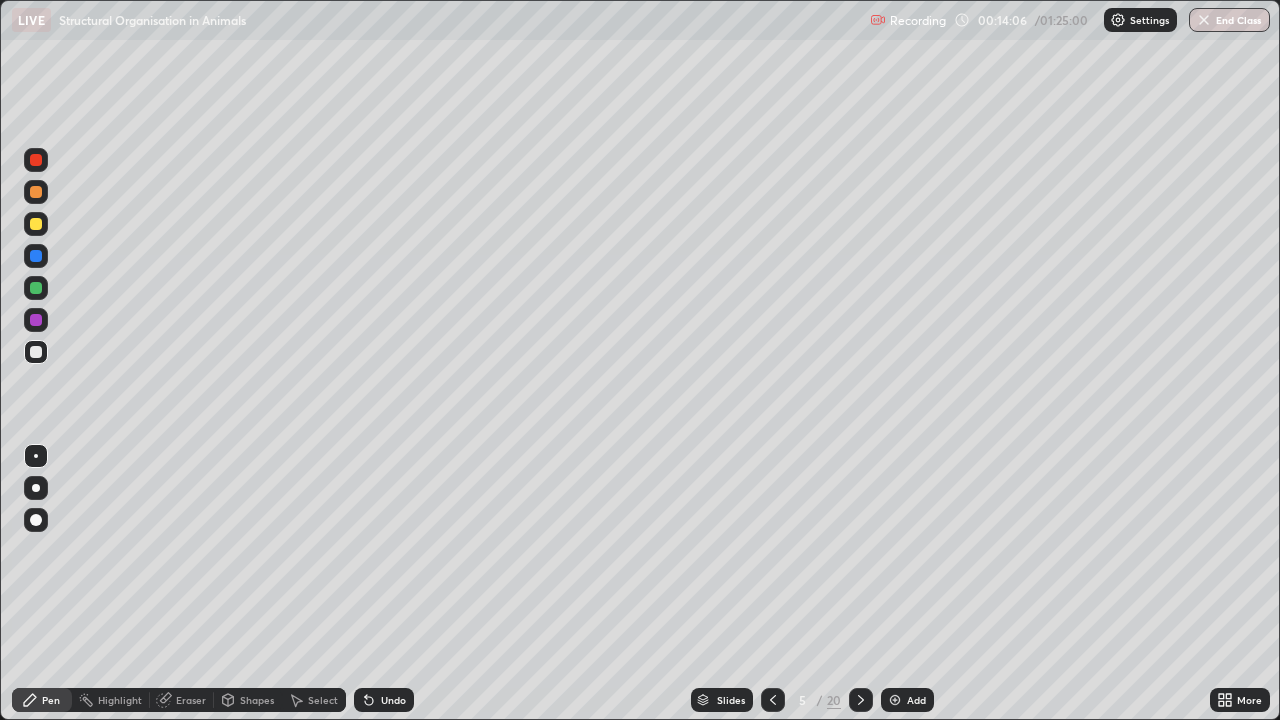click at bounding box center [36, 288] 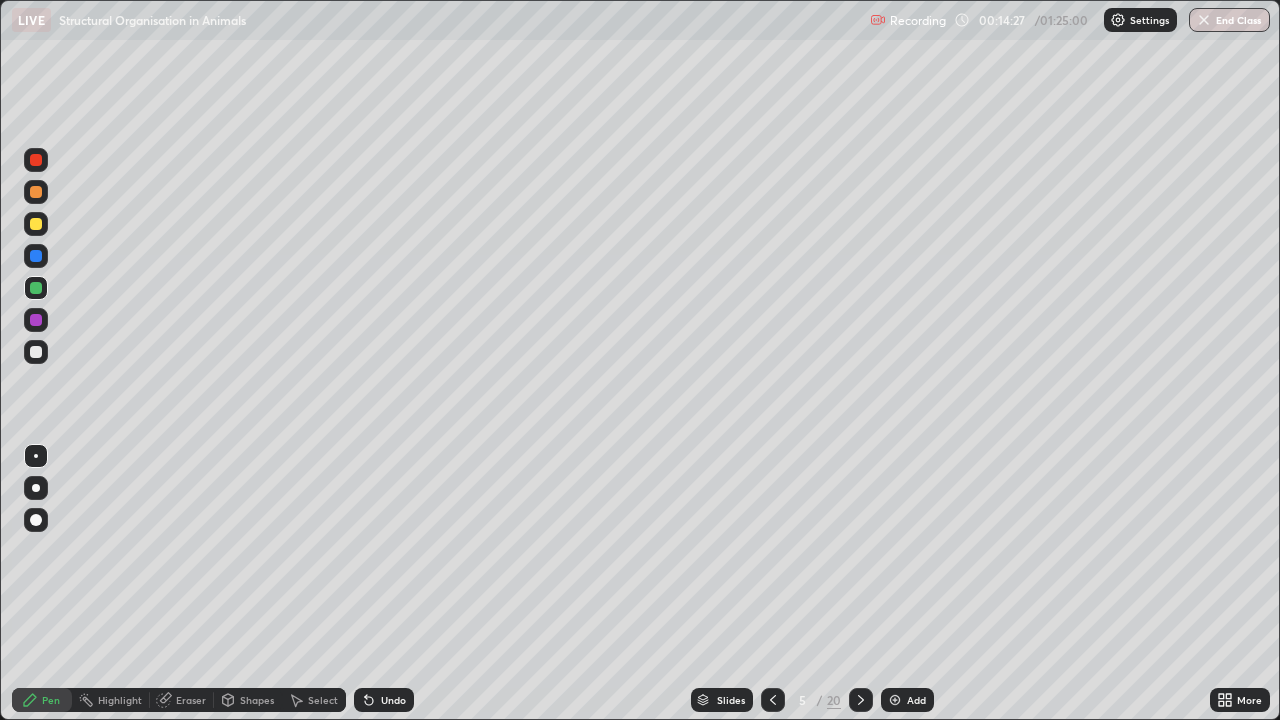 click at bounding box center (36, 256) 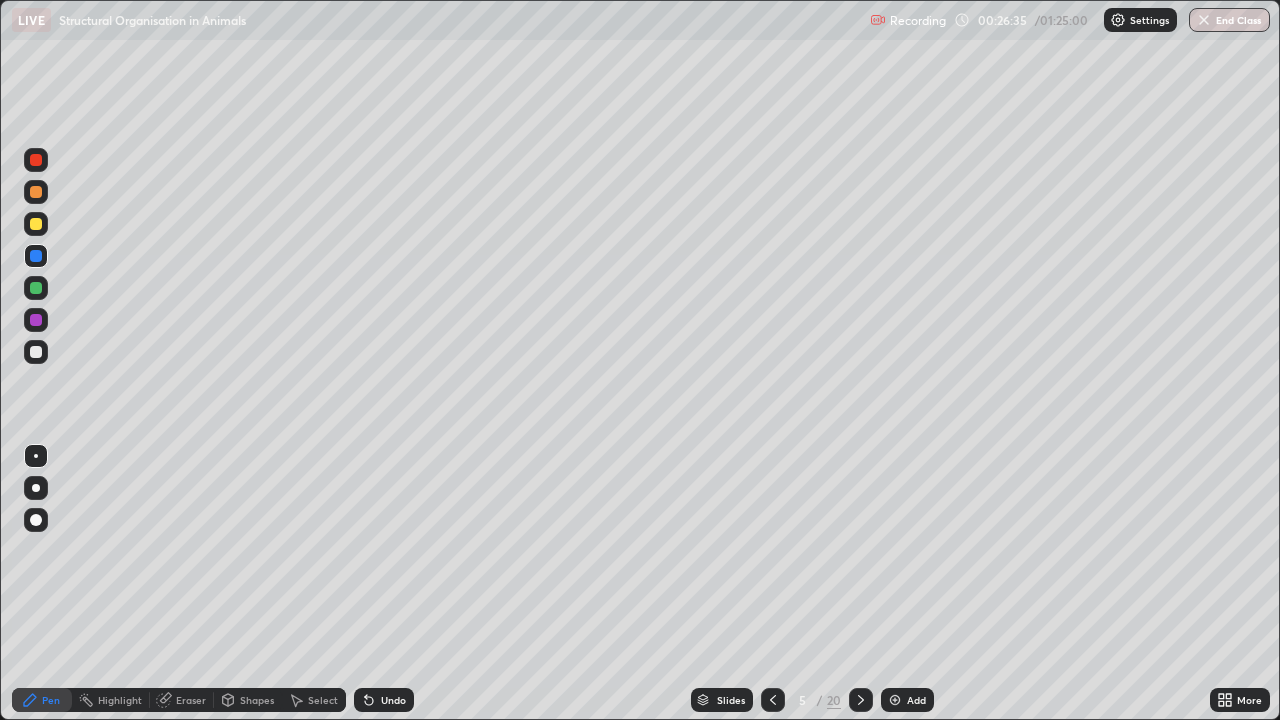 click on "Eraser" at bounding box center (191, 700) 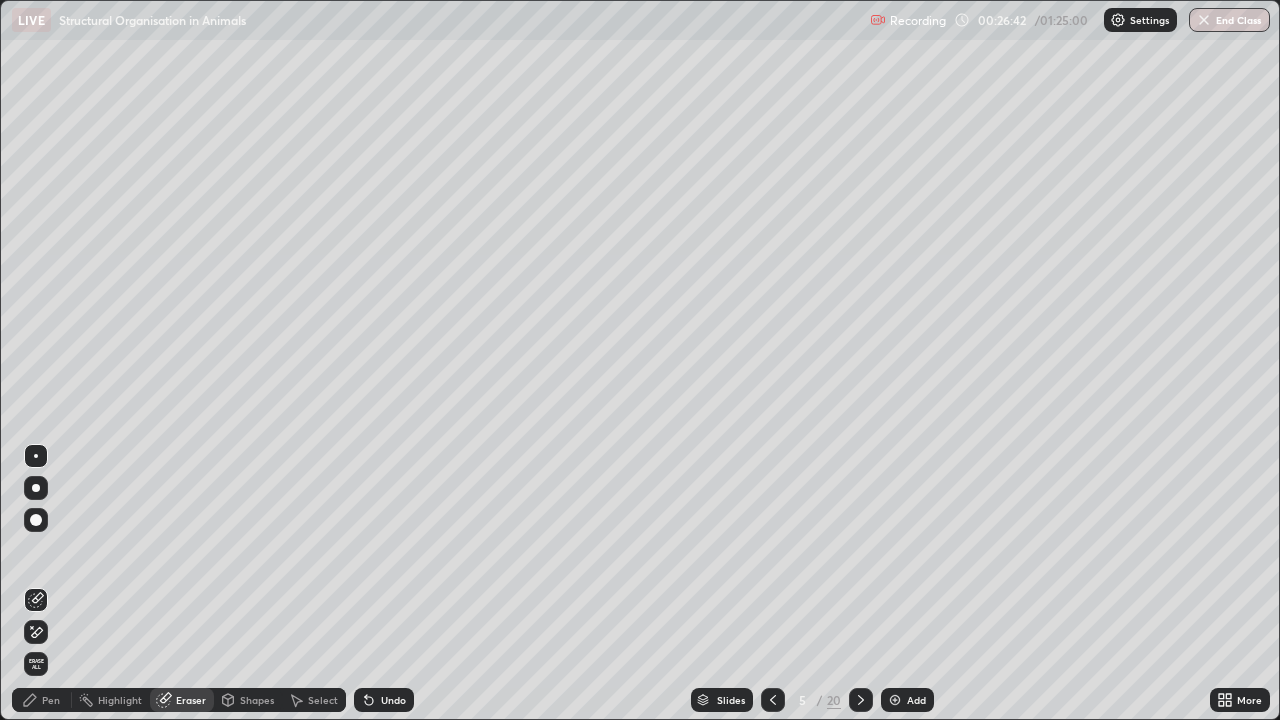 click on "Pen" at bounding box center [51, 700] 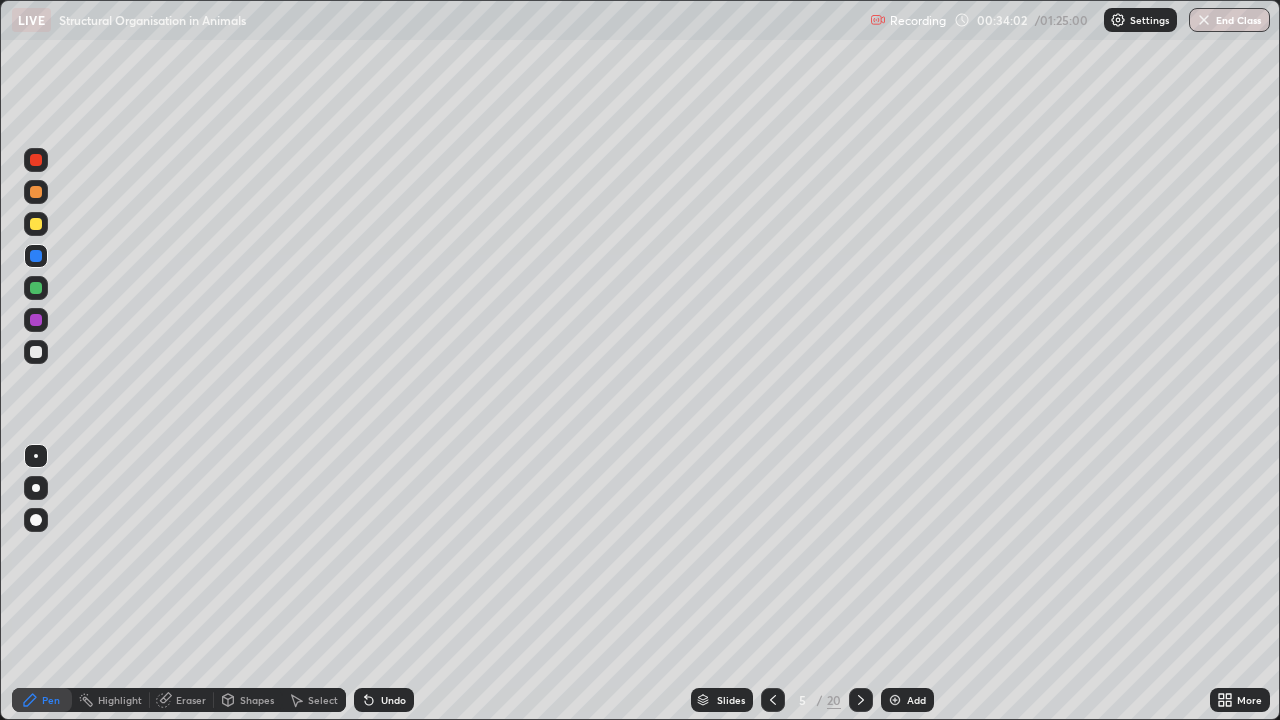 click at bounding box center [895, 700] 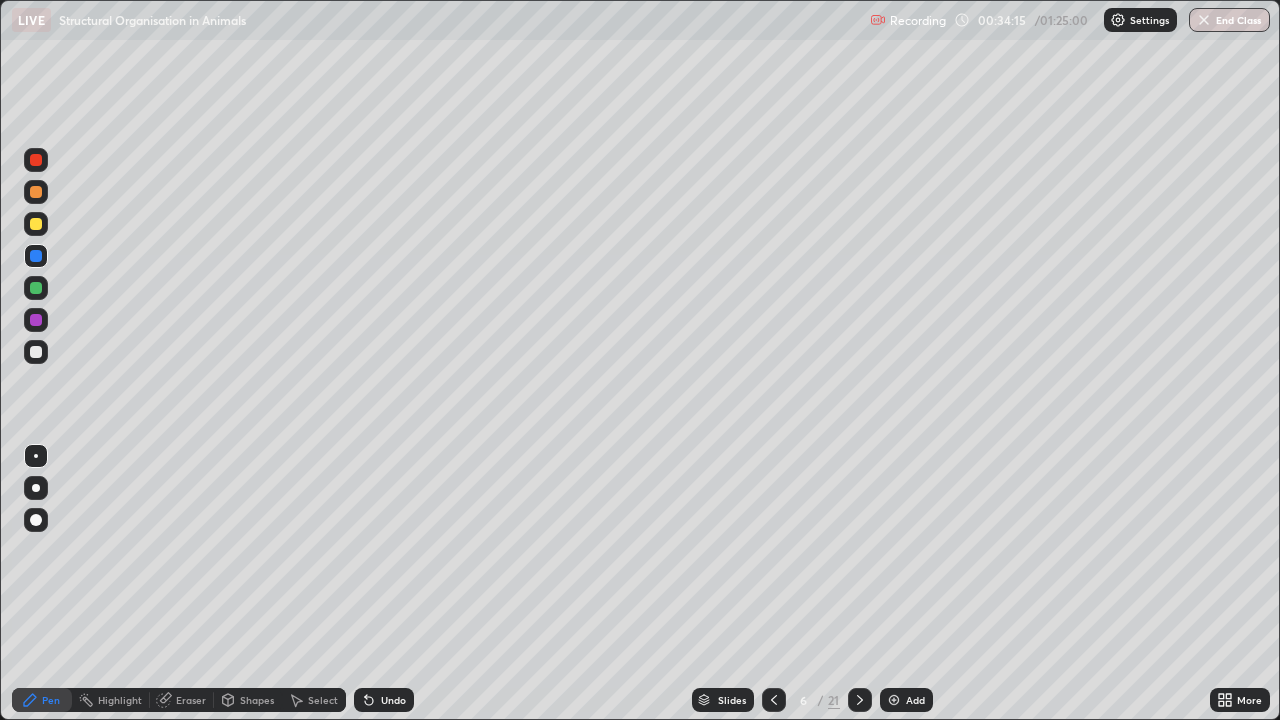 click at bounding box center [36, 456] 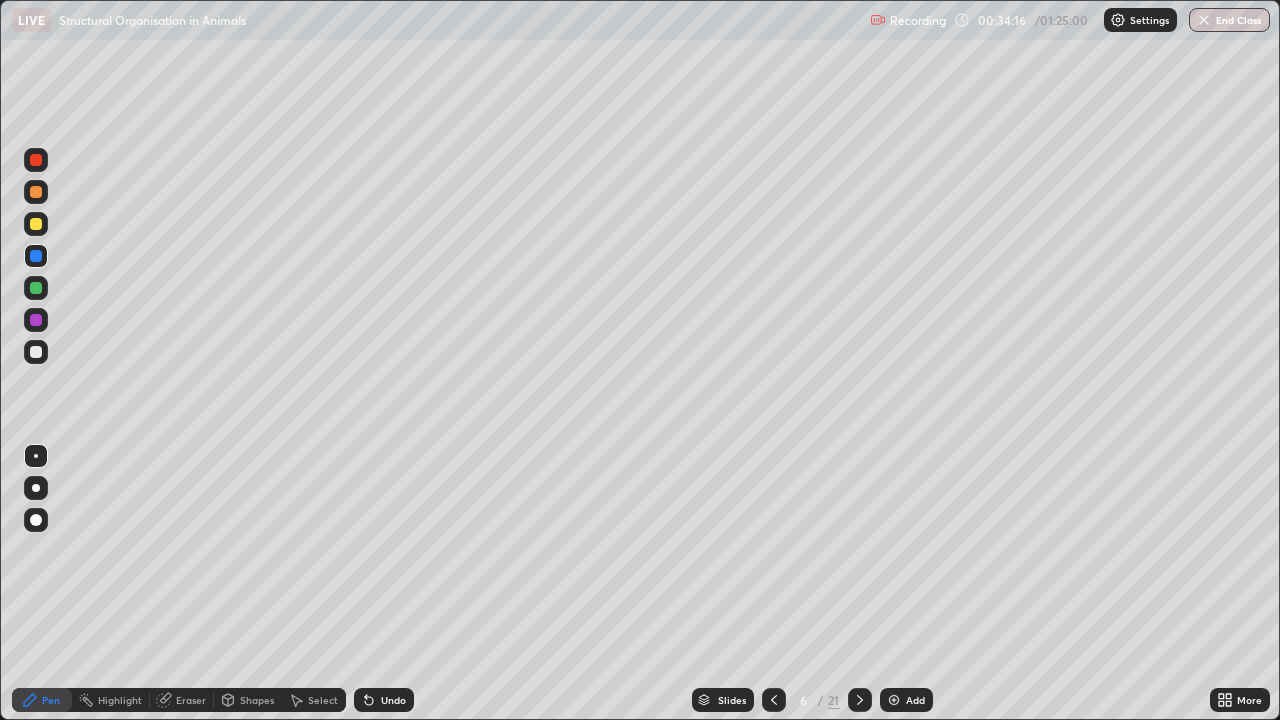 click at bounding box center (36, 488) 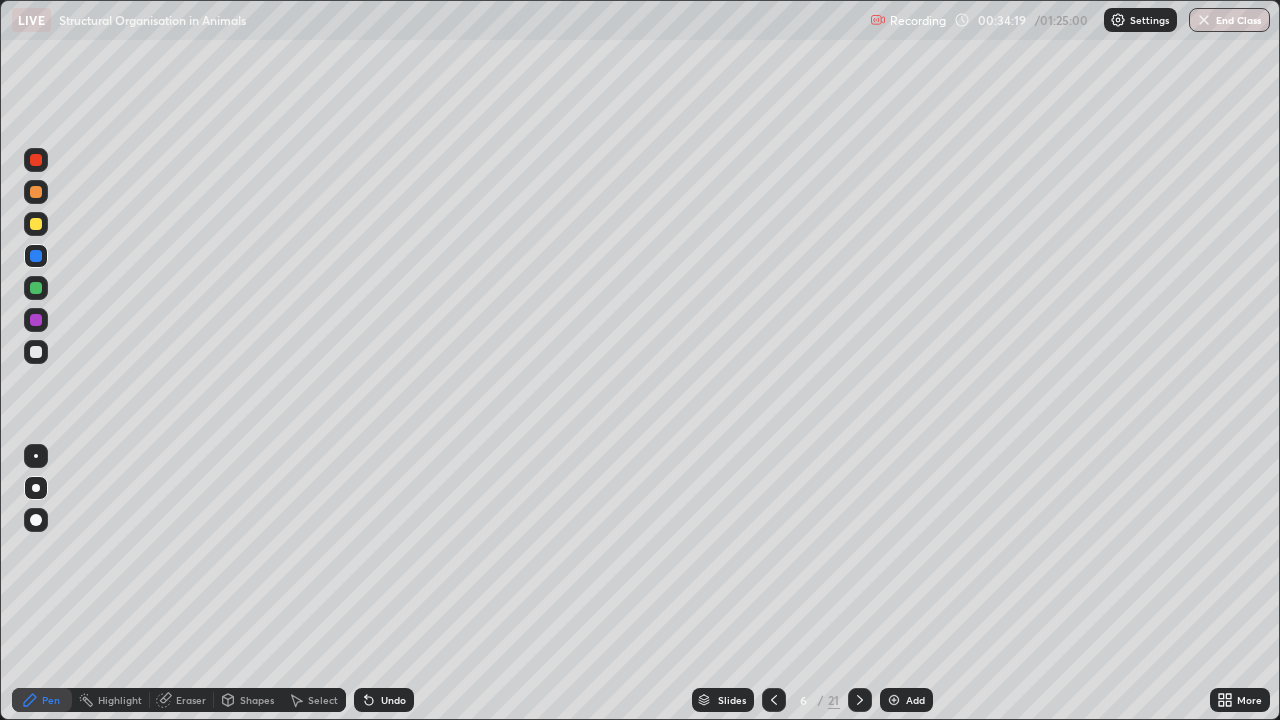 click at bounding box center (36, 352) 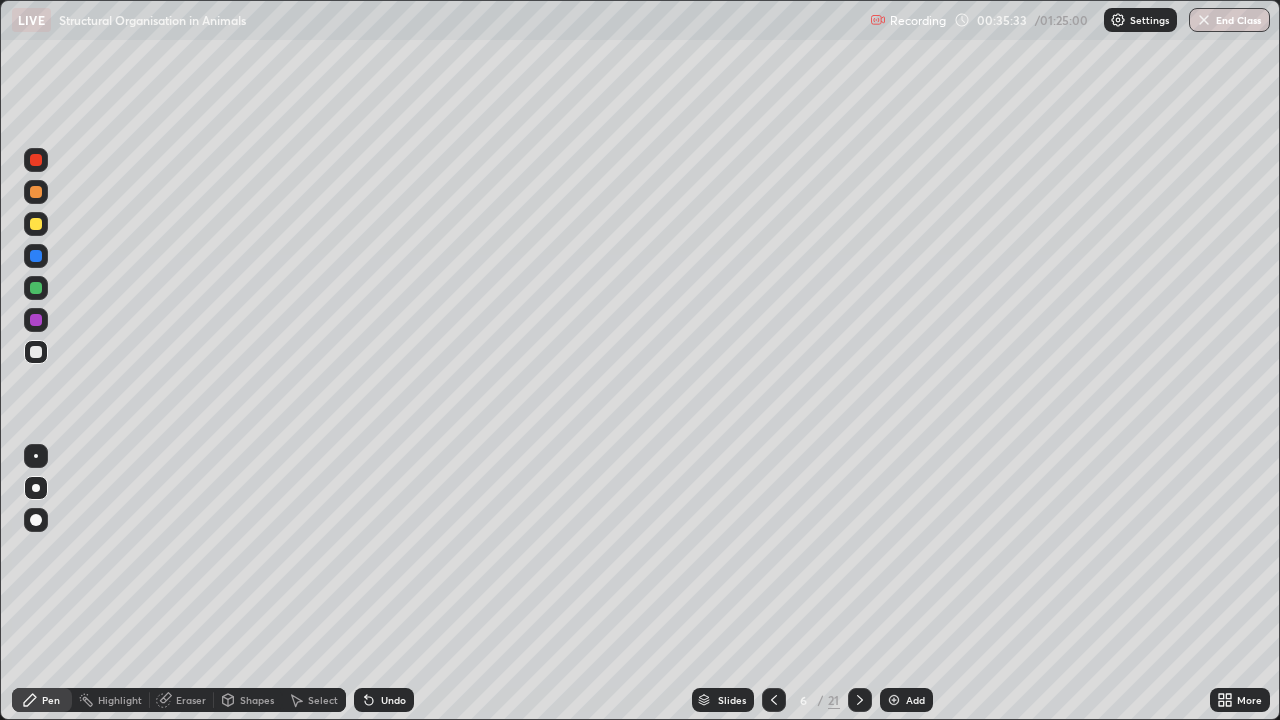 click at bounding box center [36, 320] 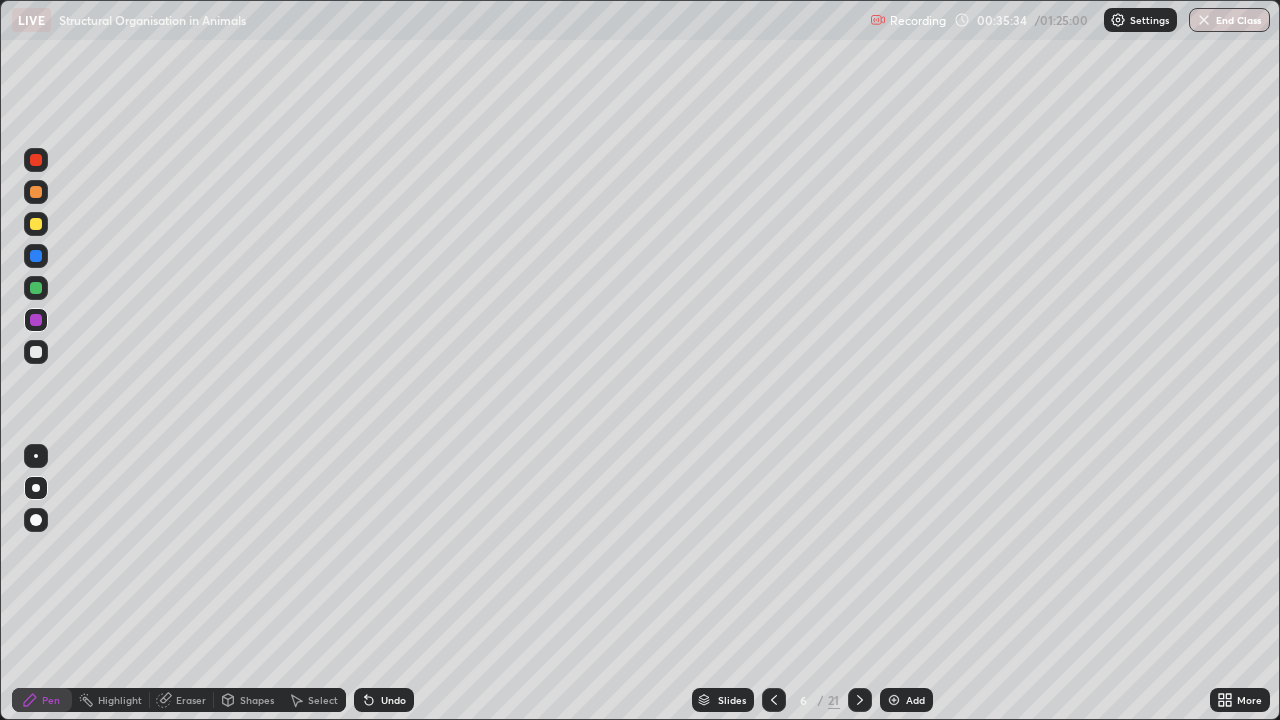 click at bounding box center (36, 256) 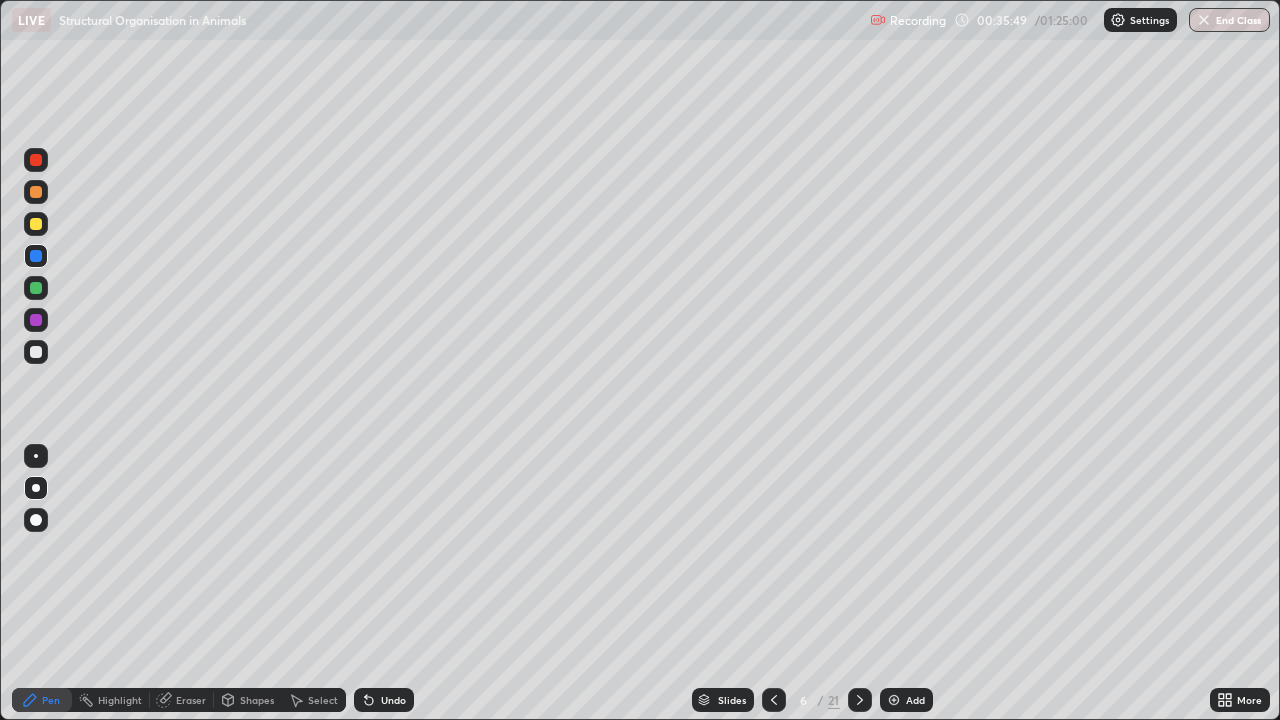 click at bounding box center [36, 160] 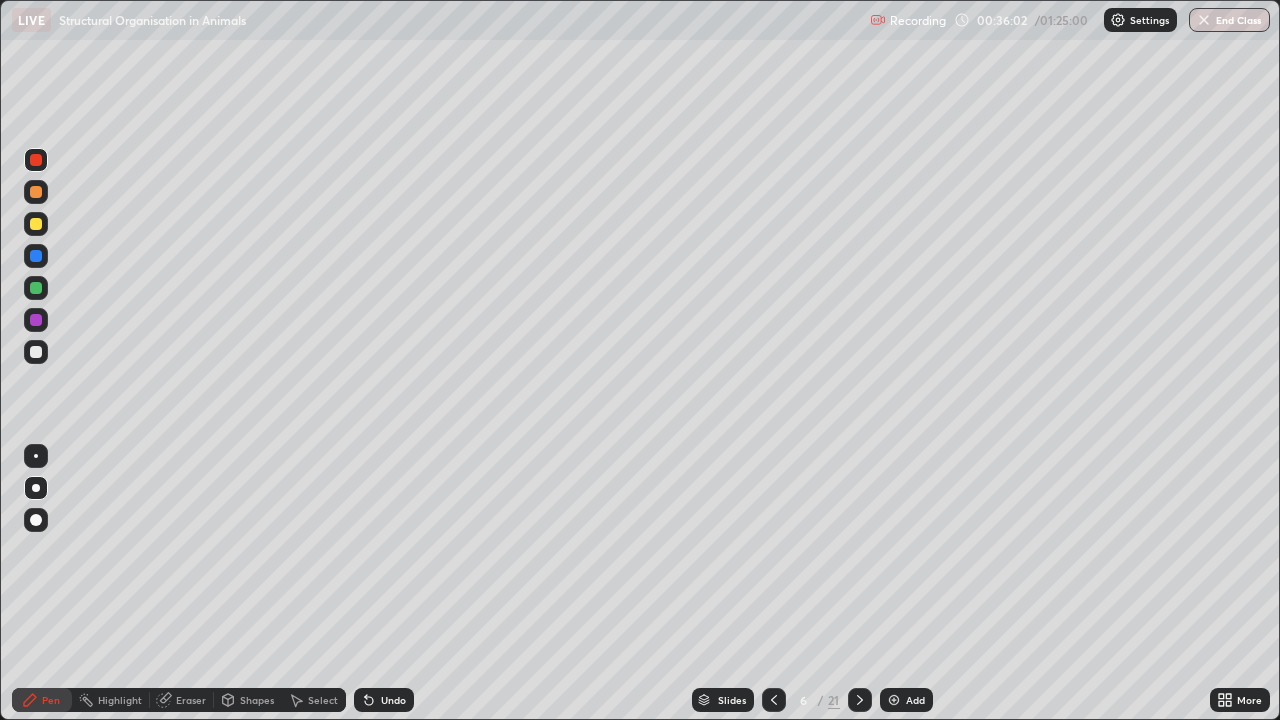 click at bounding box center (36, 352) 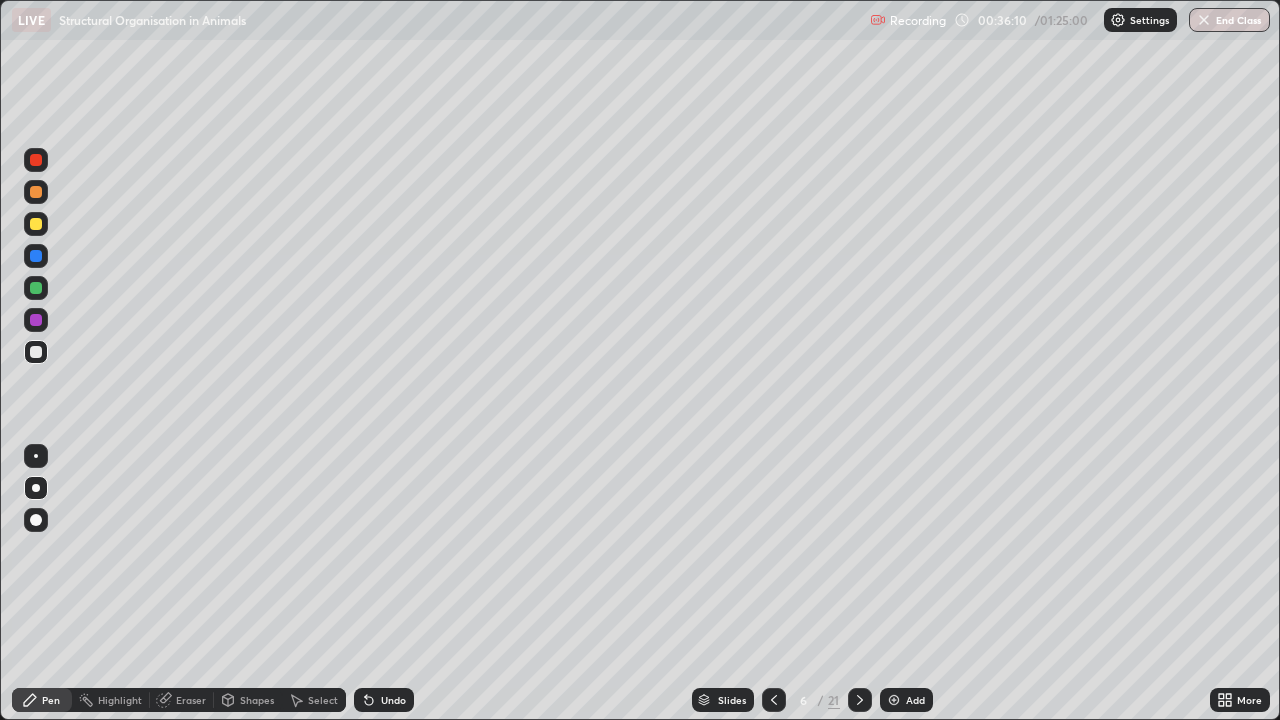 click at bounding box center (36, 160) 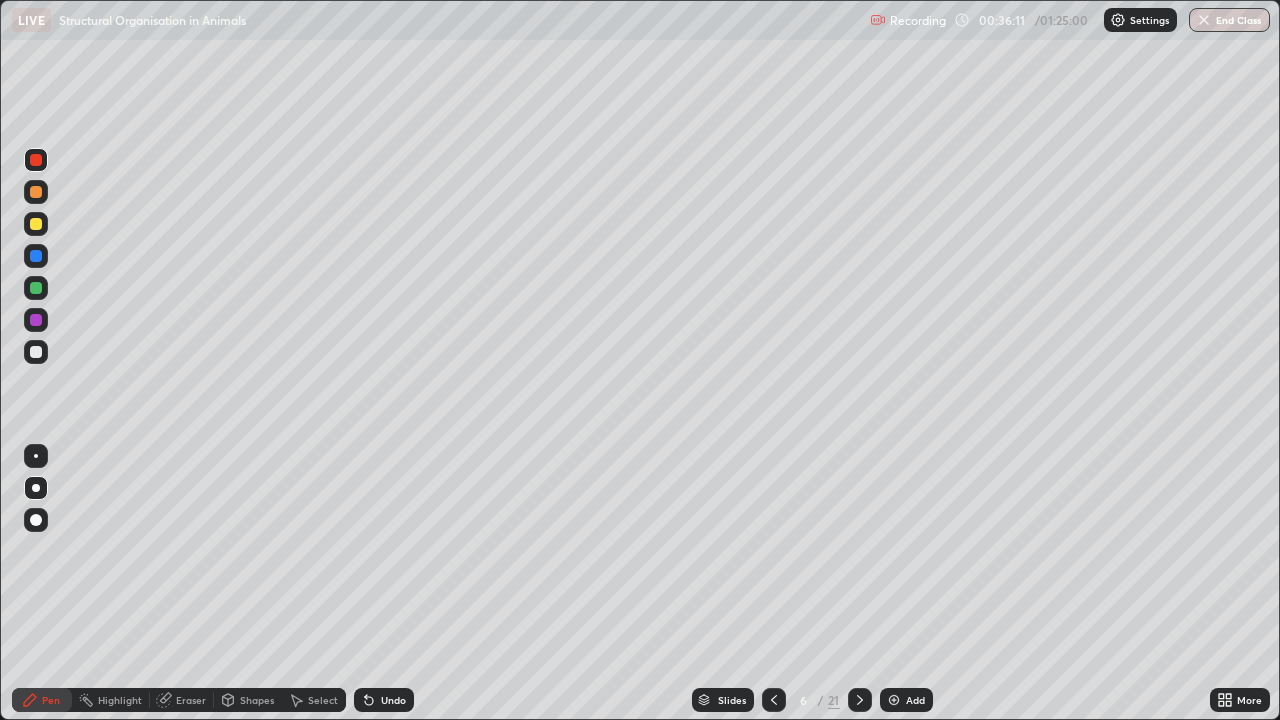 click at bounding box center [36, 456] 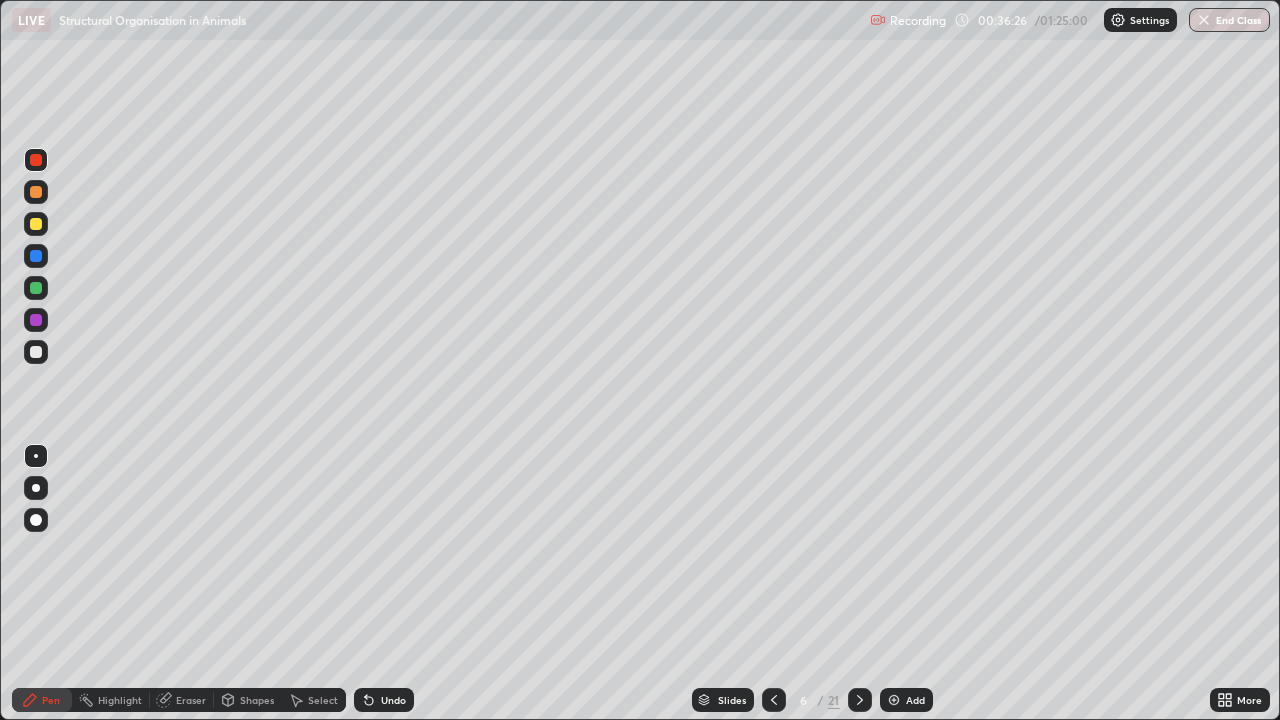 click at bounding box center (36, 352) 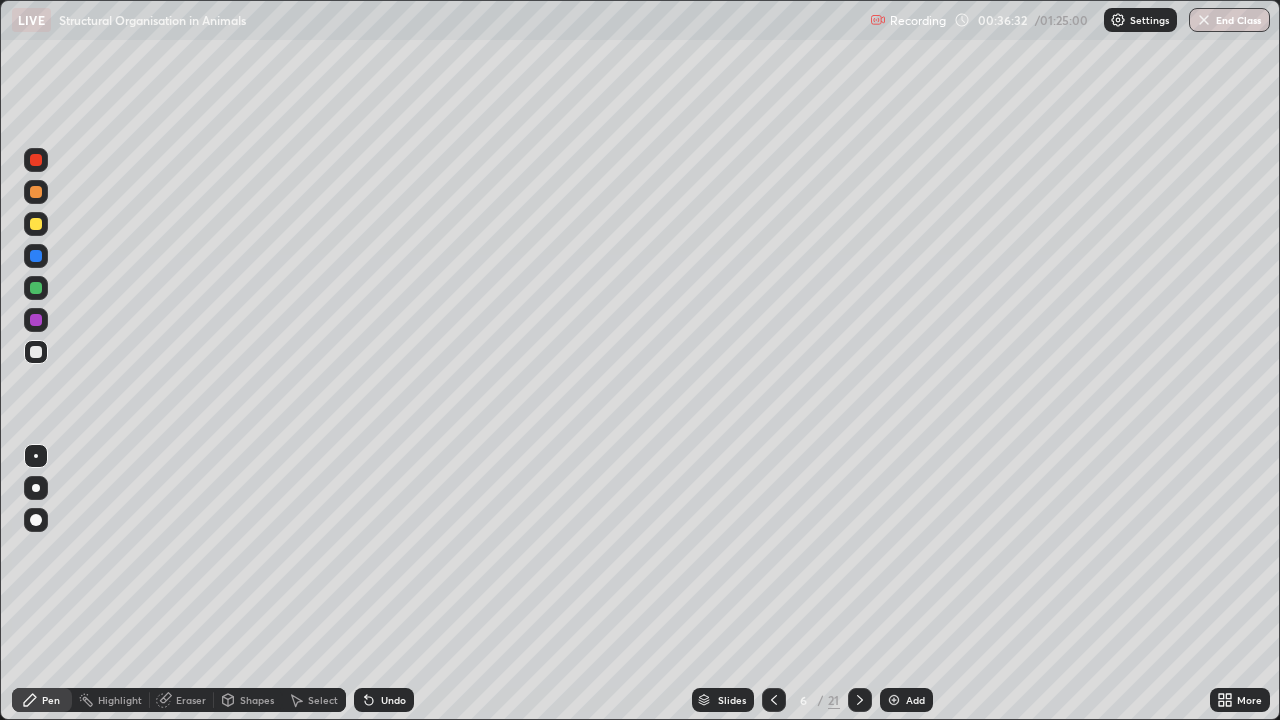 click at bounding box center [36, 256] 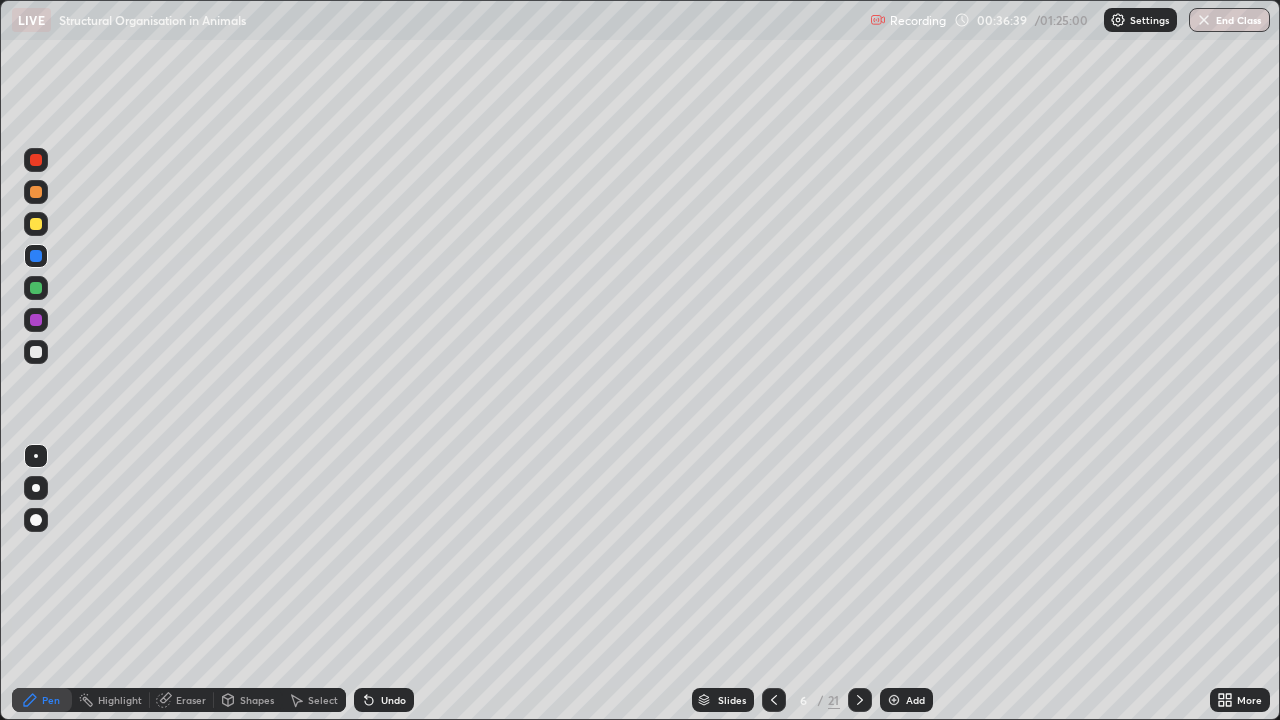 click at bounding box center [36, 352] 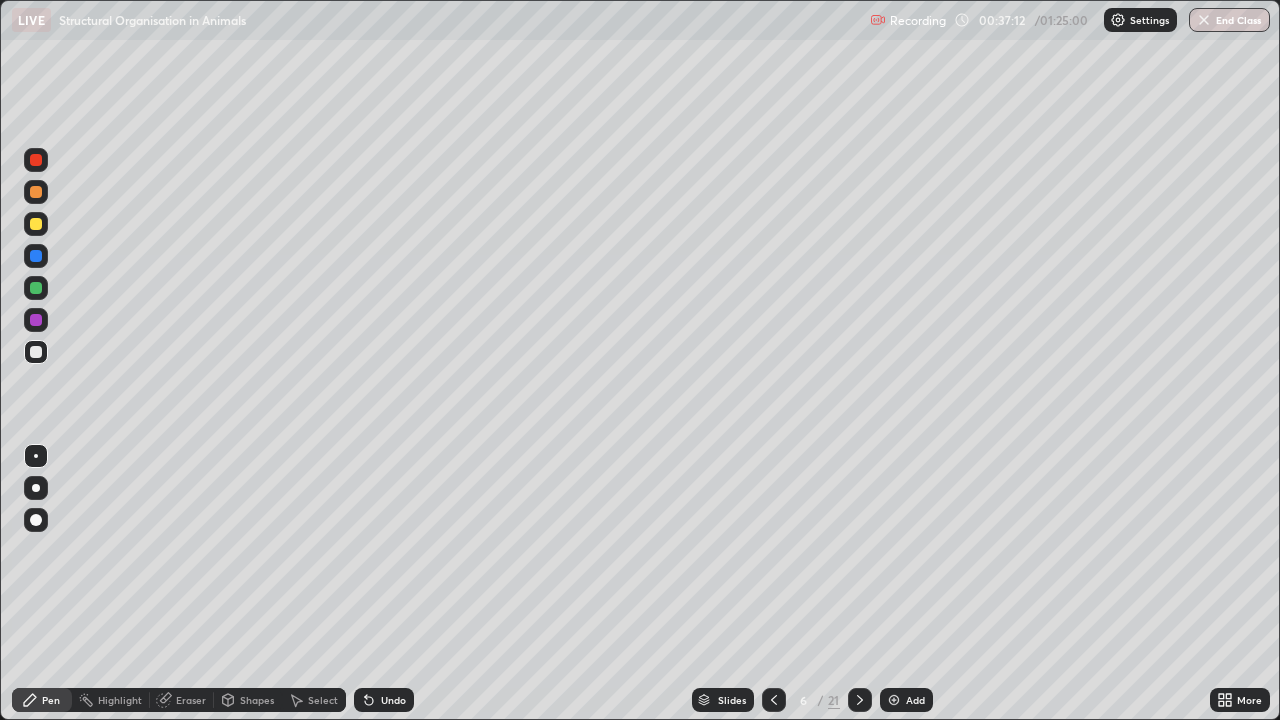click at bounding box center (36, 256) 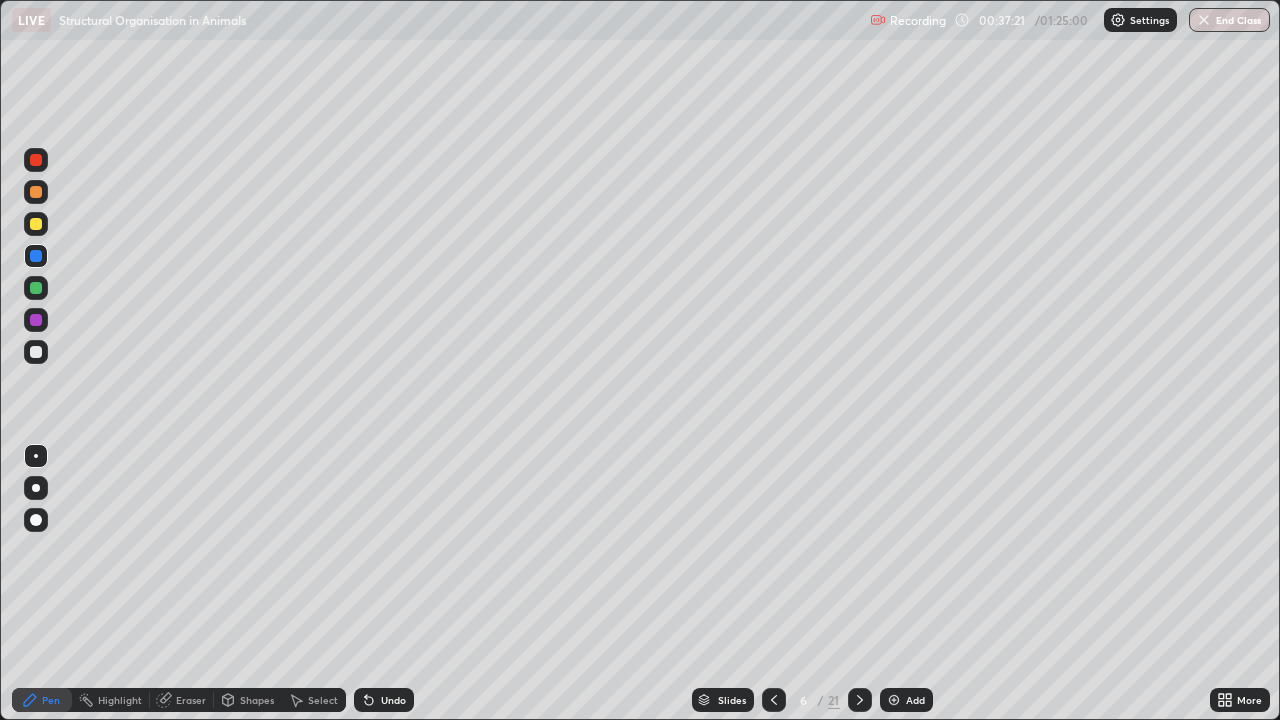 click at bounding box center [36, 160] 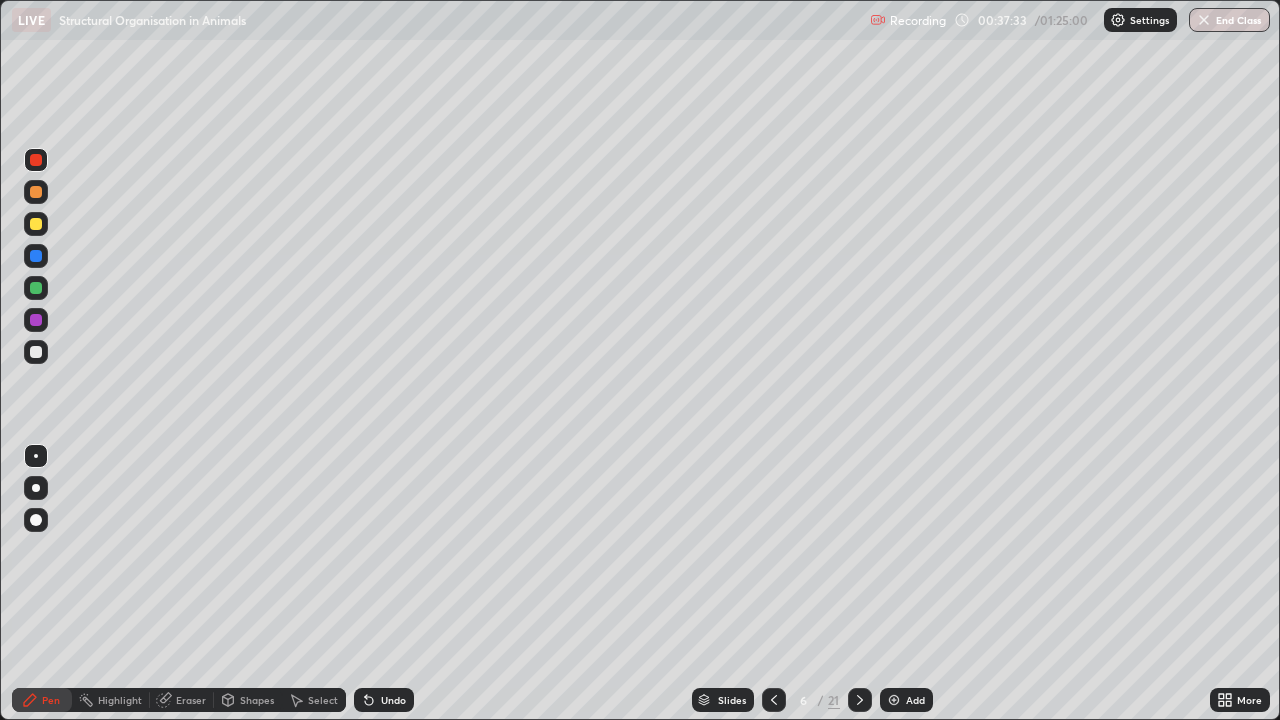 click on "Eraser" at bounding box center [191, 700] 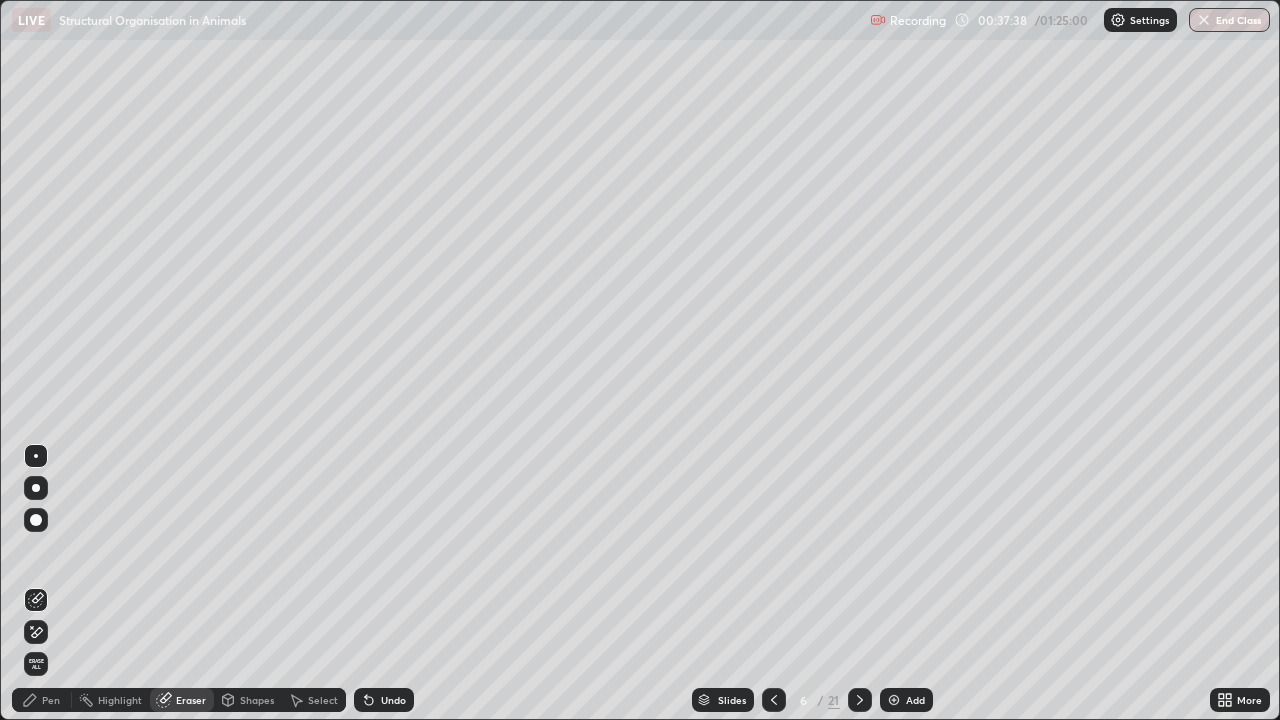 click 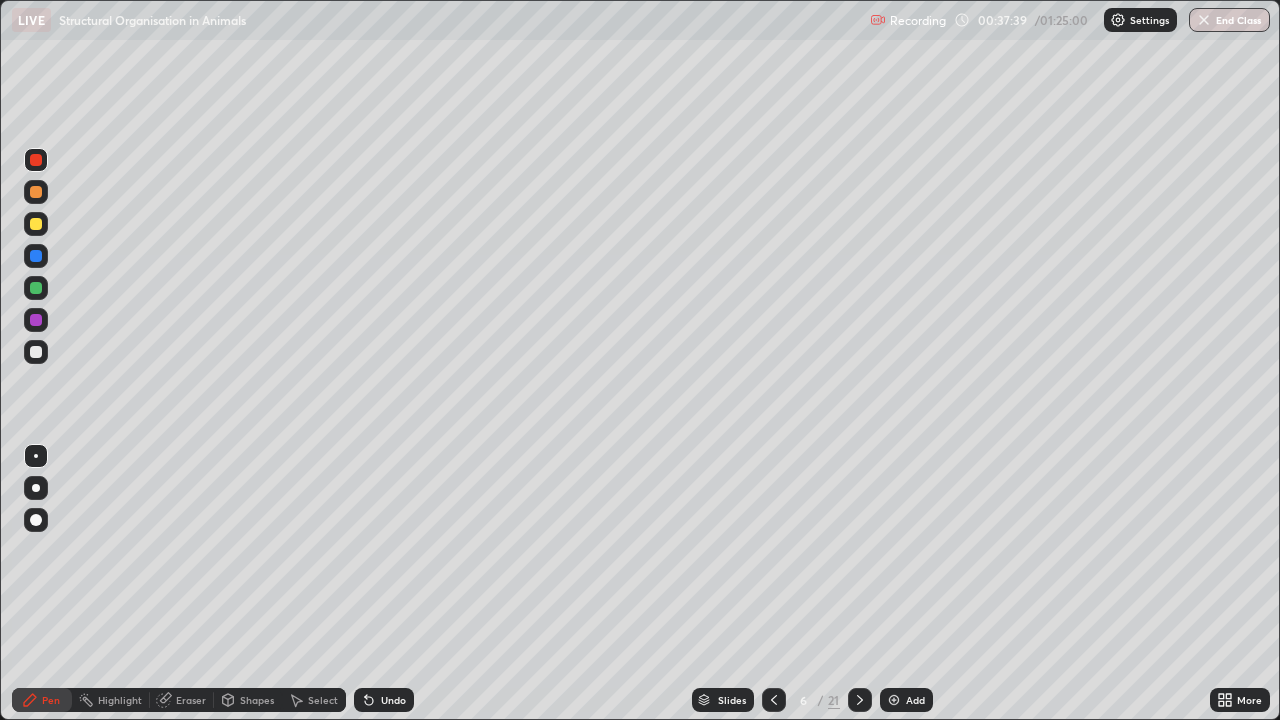 click at bounding box center [36, 256] 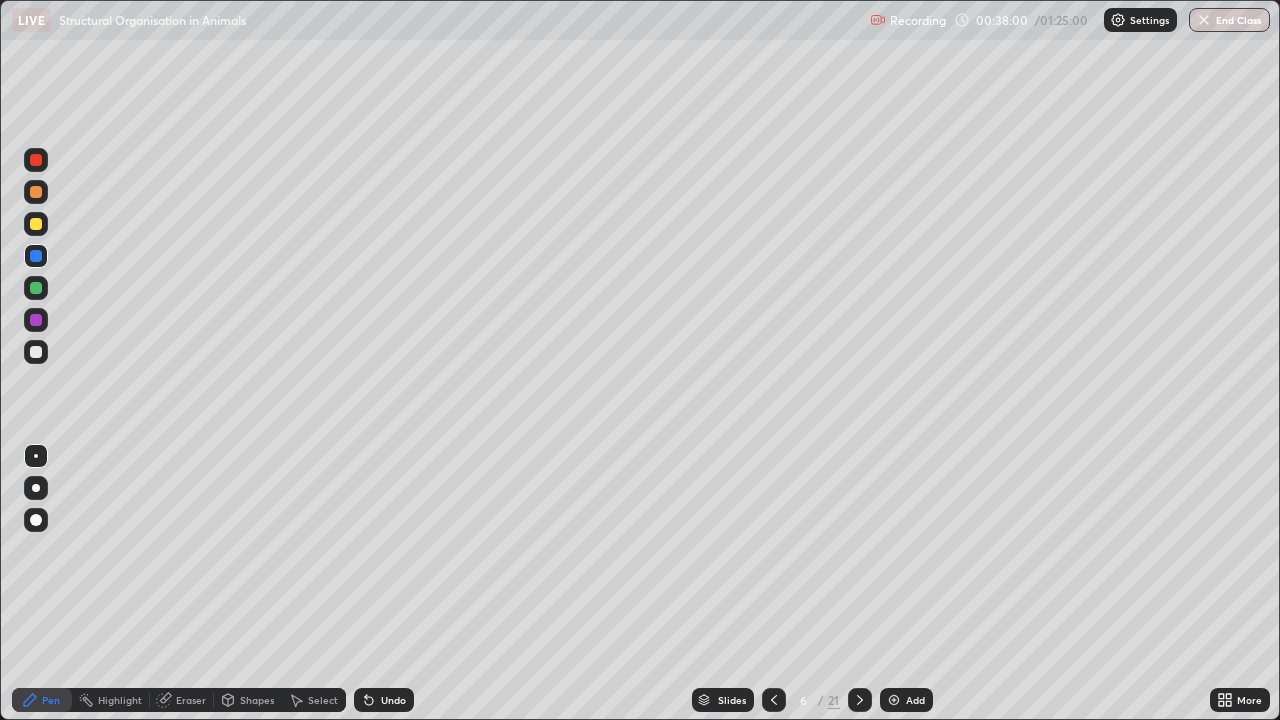 click at bounding box center [36, 160] 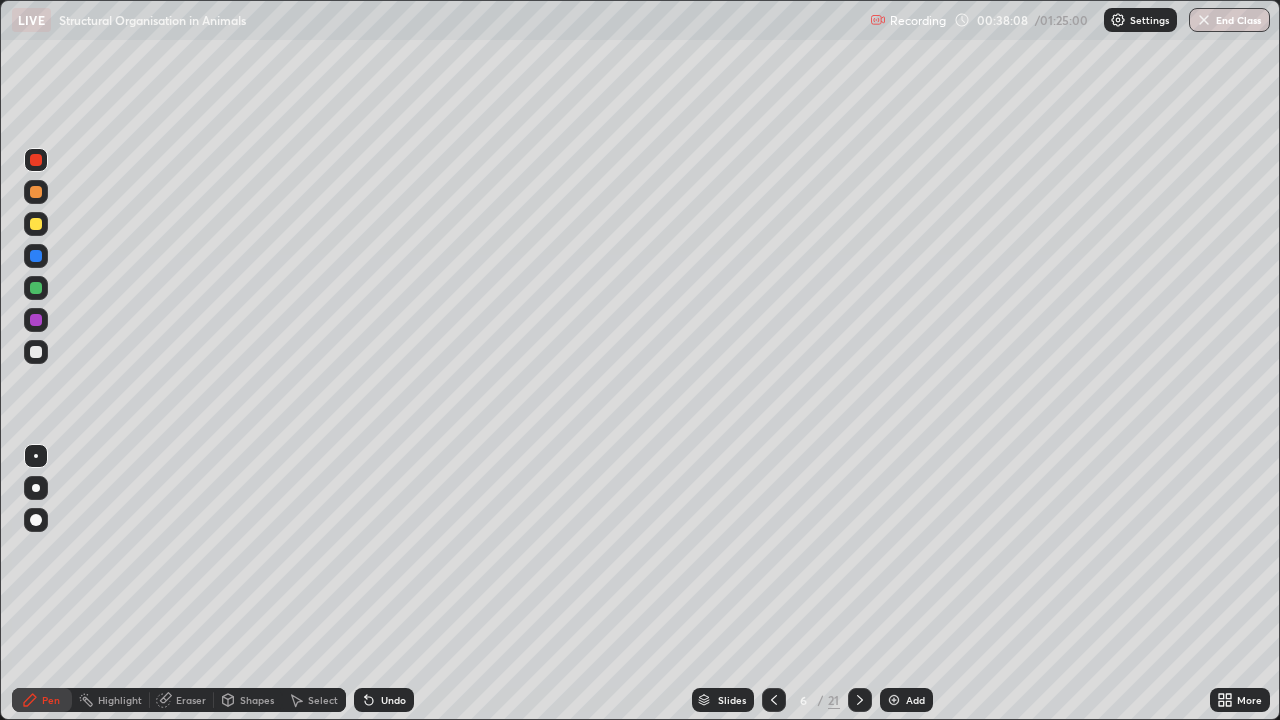 click at bounding box center [36, 256] 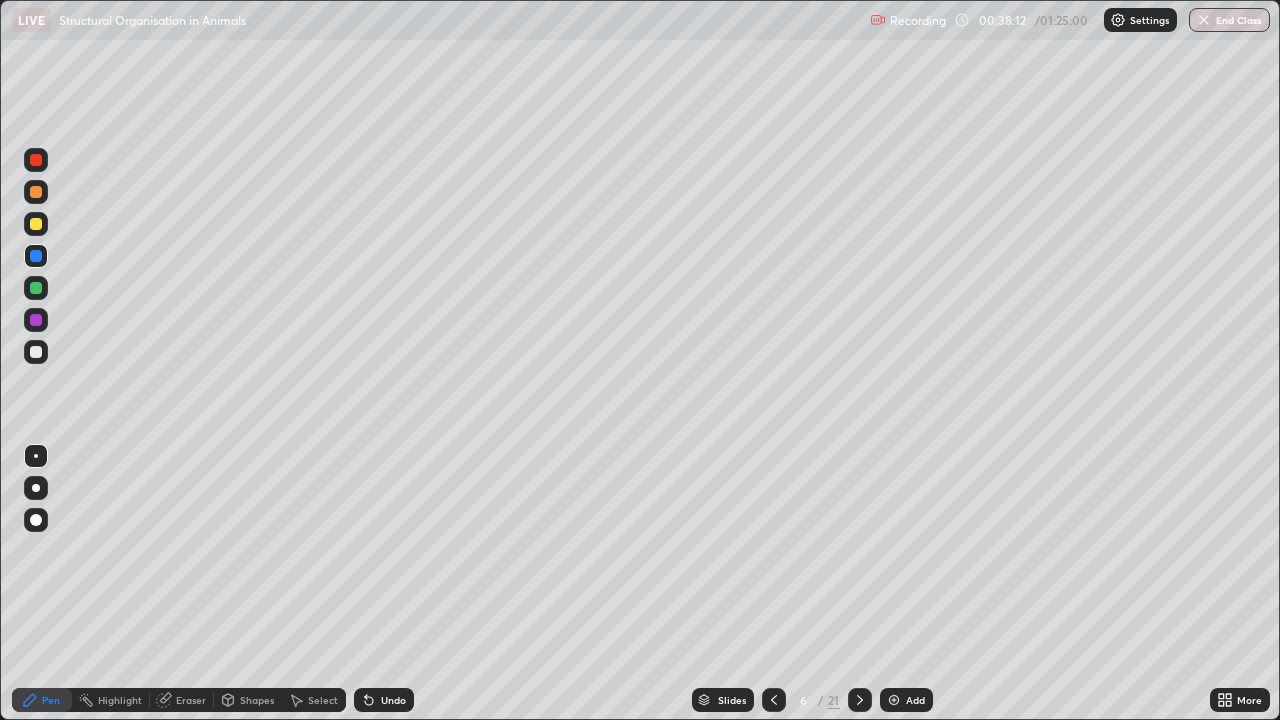 click on "Eraser" at bounding box center [191, 700] 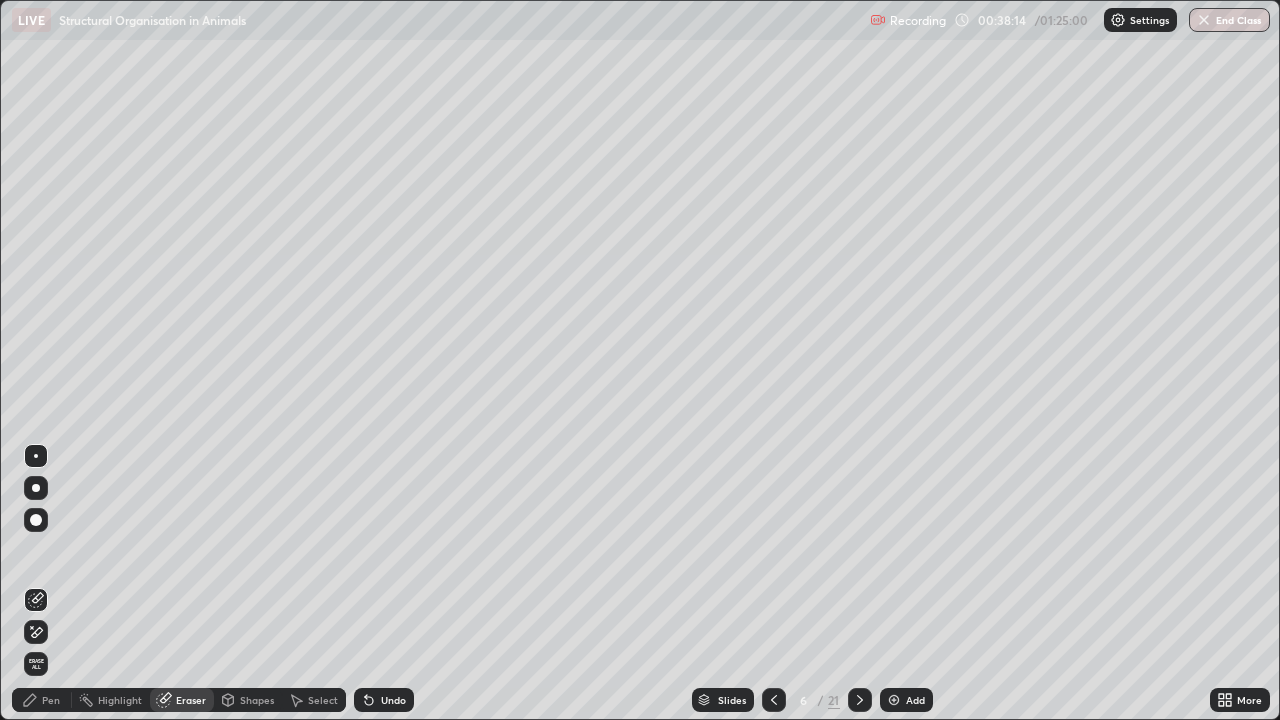 click on "Pen" at bounding box center (51, 700) 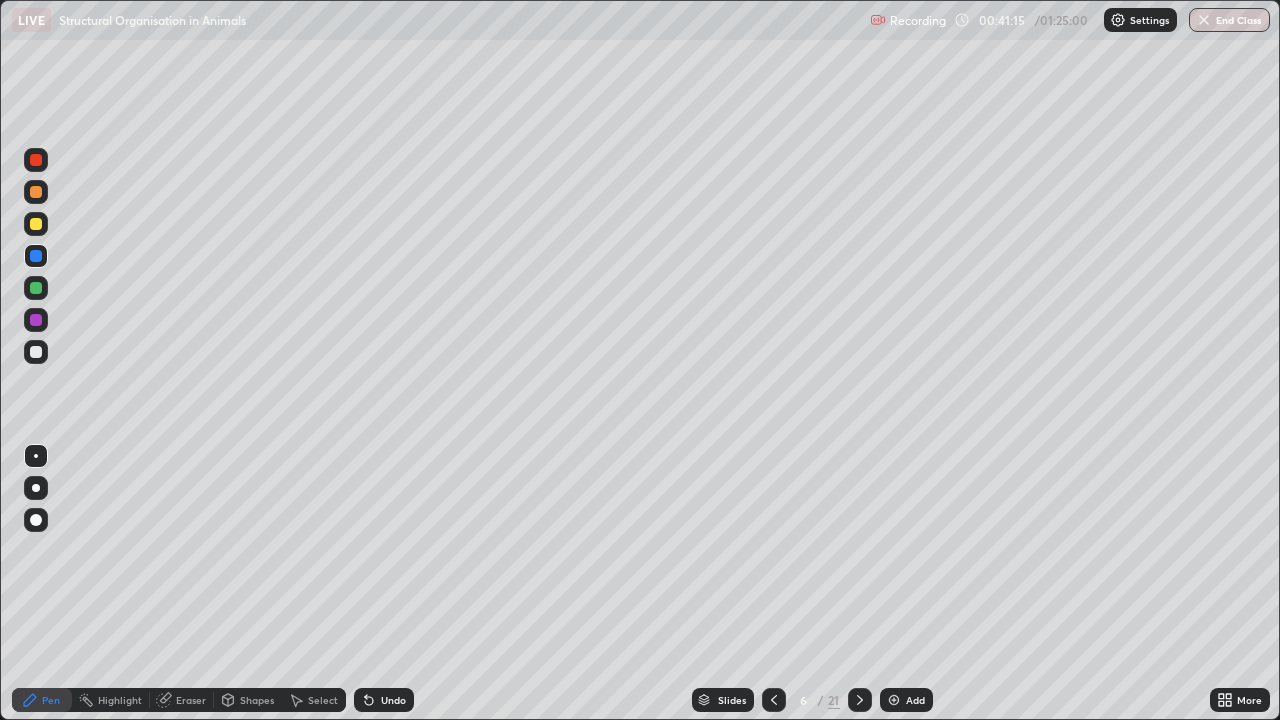 click at bounding box center (36, 224) 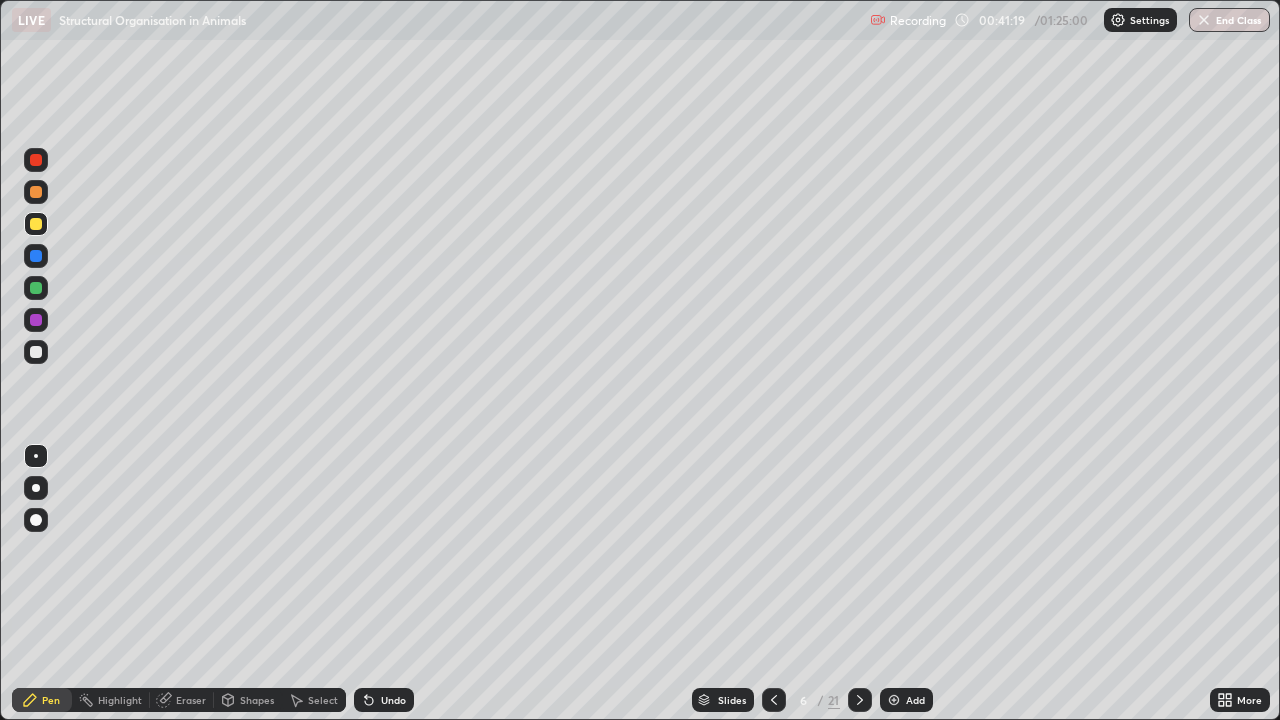click on "Undo" at bounding box center (393, 700) 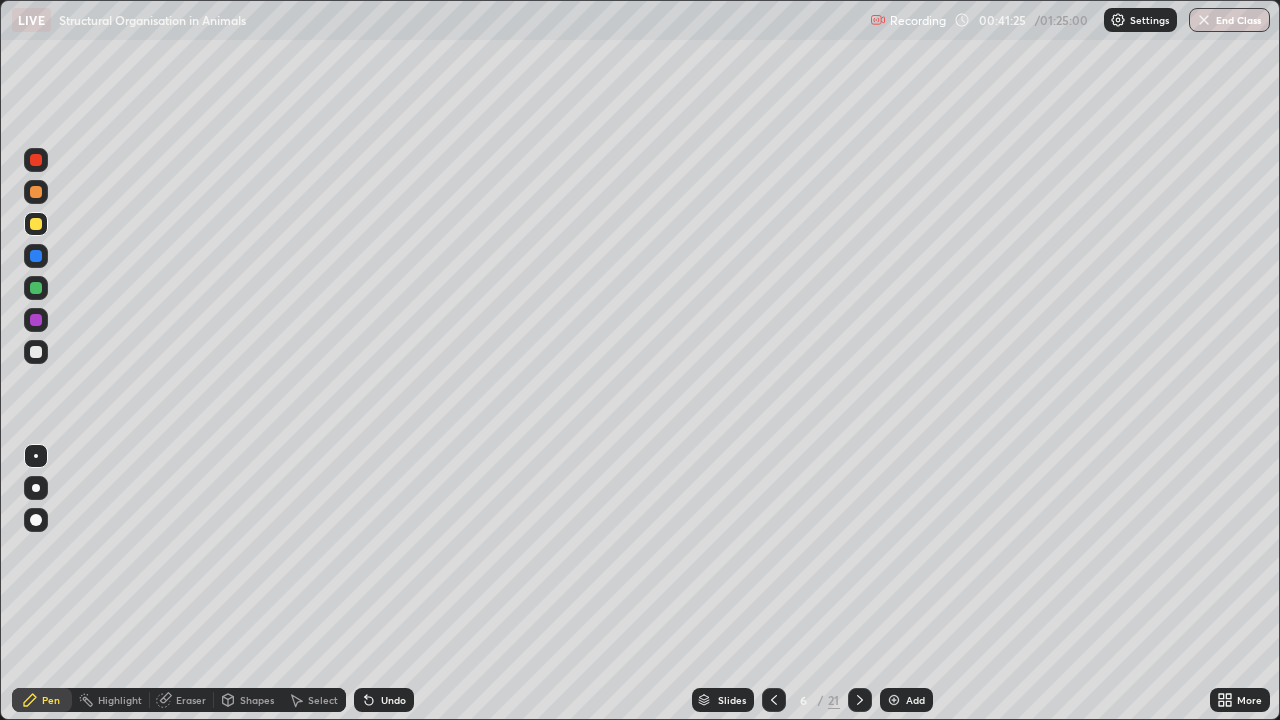click on "Undo" at bounding box center [393, 700] 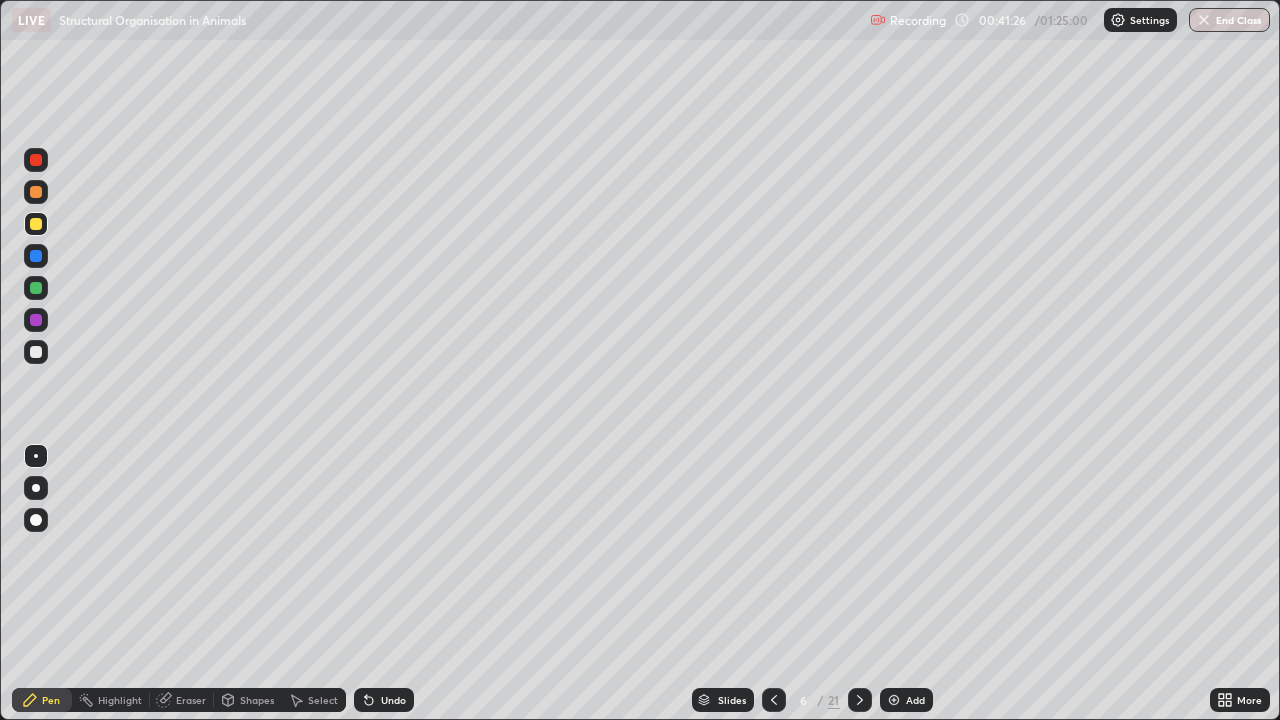 click on "Undo" at bounding box center (393, 700) 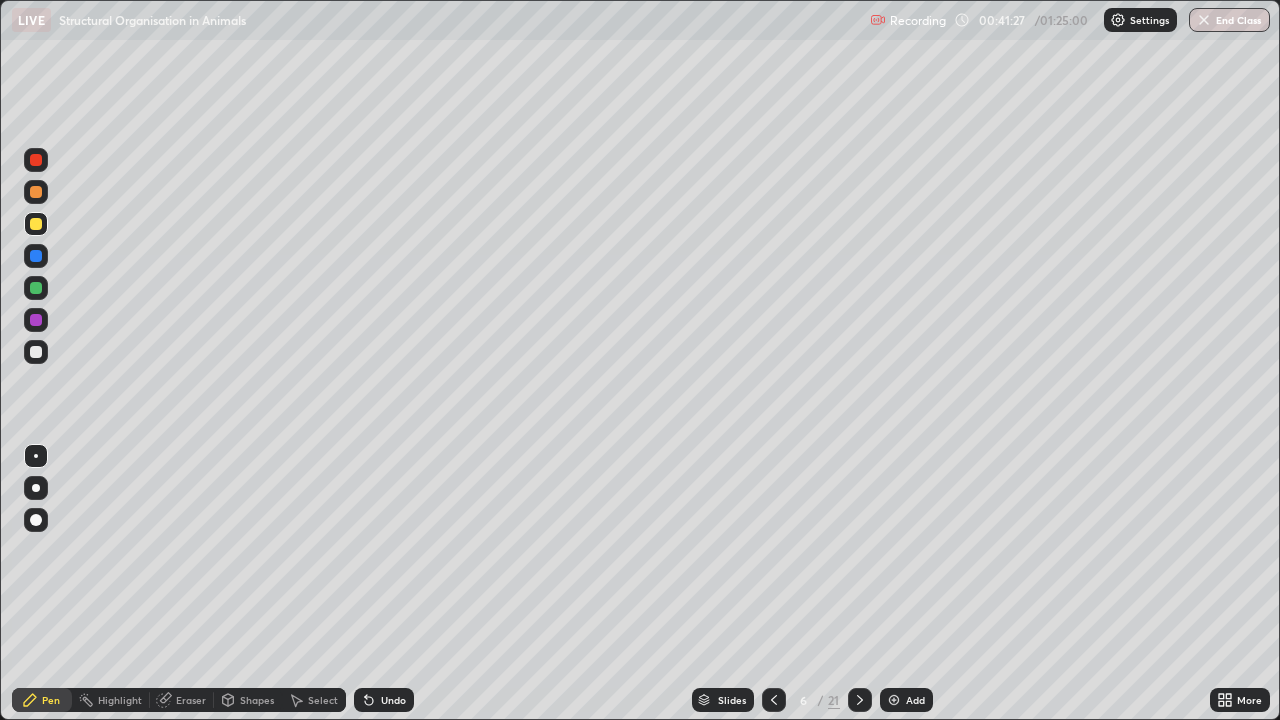 click on "Undo" at bounding box center [393, 700] 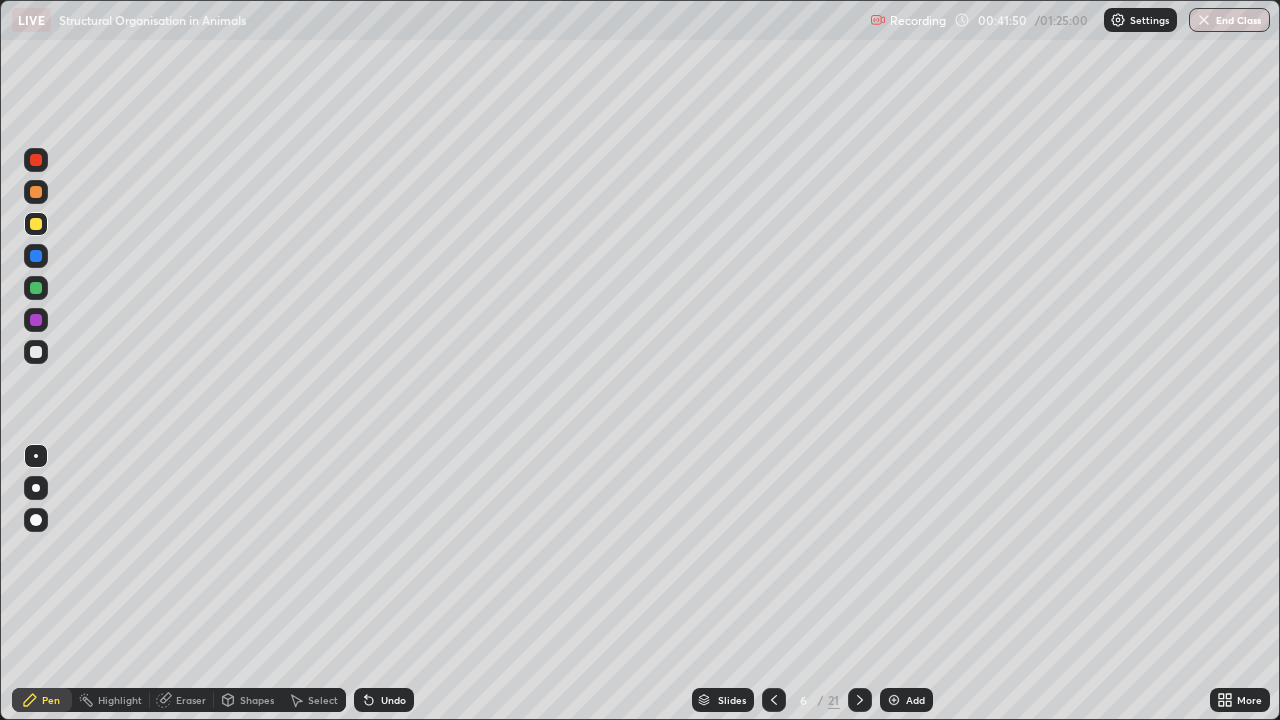 click at bounding box center (36, 160) 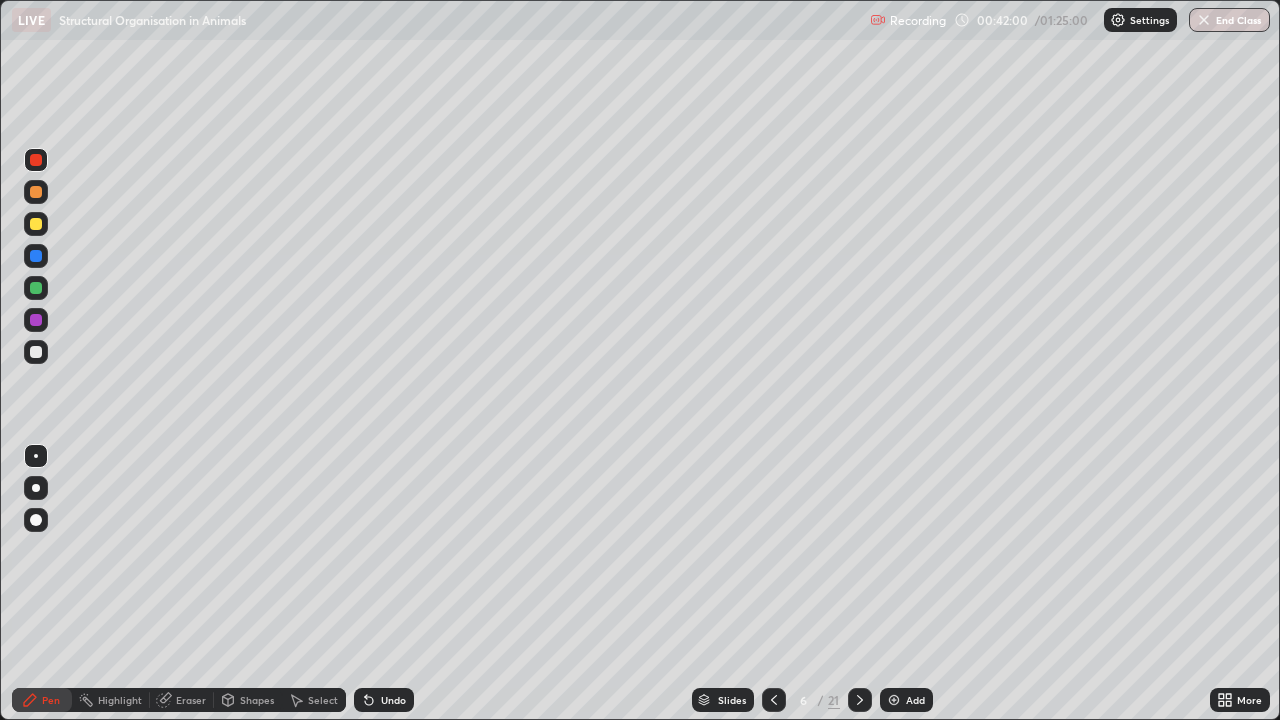 click on "Slides 6 / 21 Add" at bounding box center [812, 700] 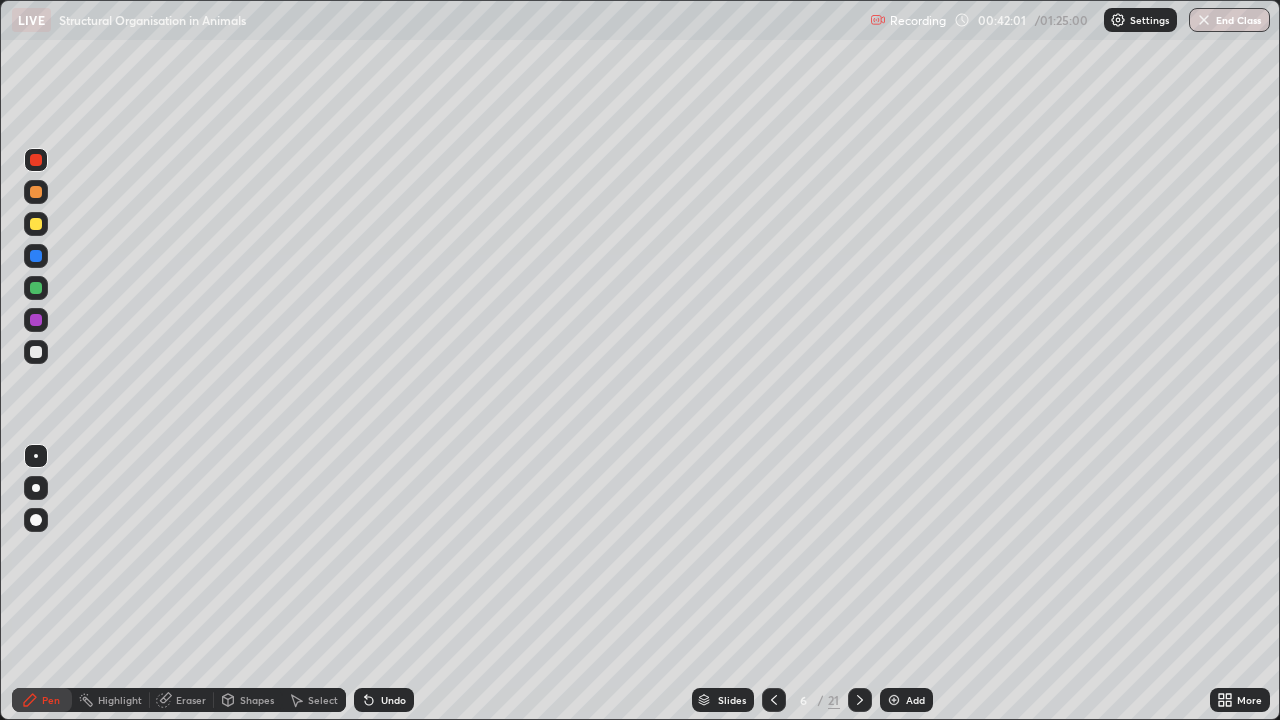 click on "Slides 6 / 21 Add" at bounding box center (812, 700) 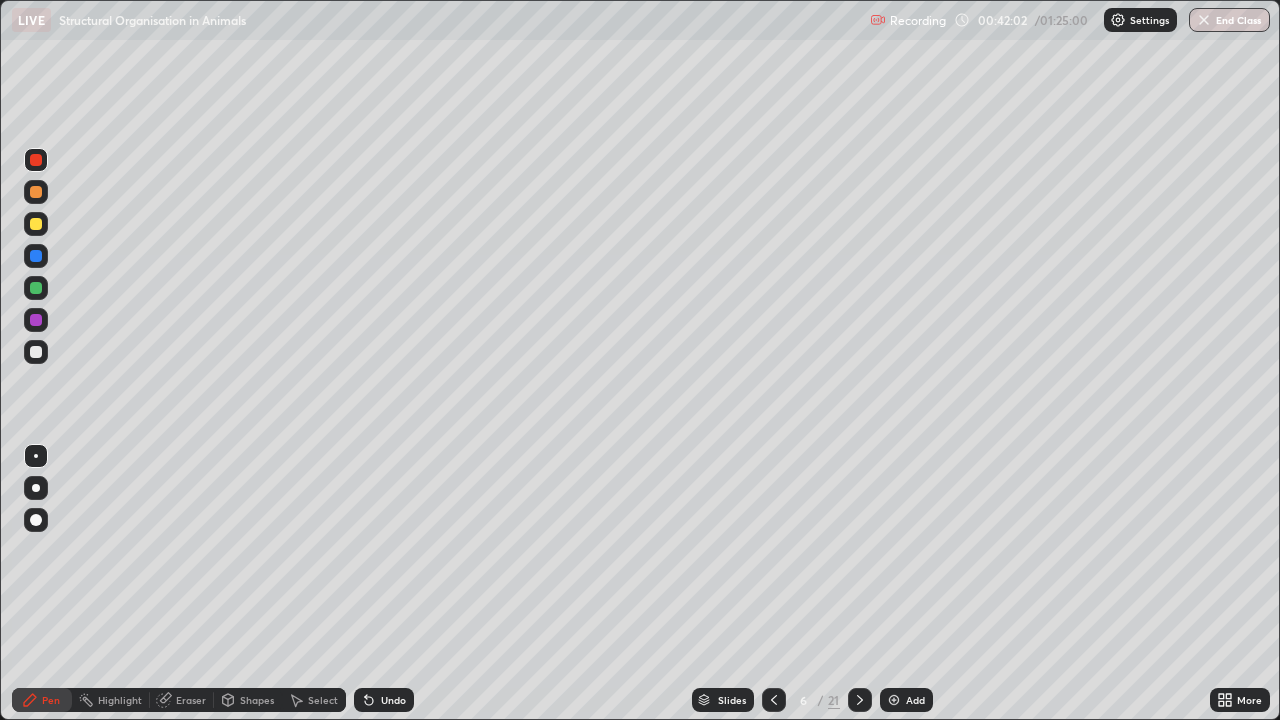 click on "Slides 6 / 21 Add" at bounding box center [812, 700] 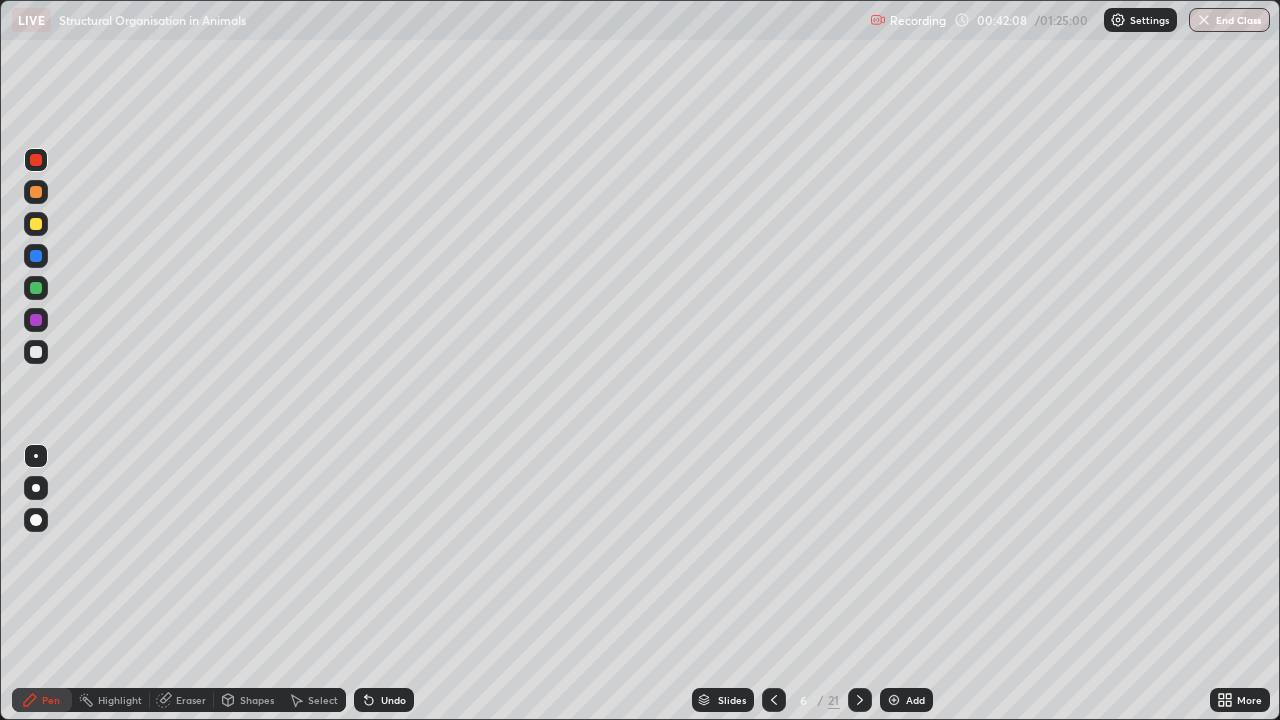 click on "Slides 6 / 21 Add" at bounding box center [812, 700] 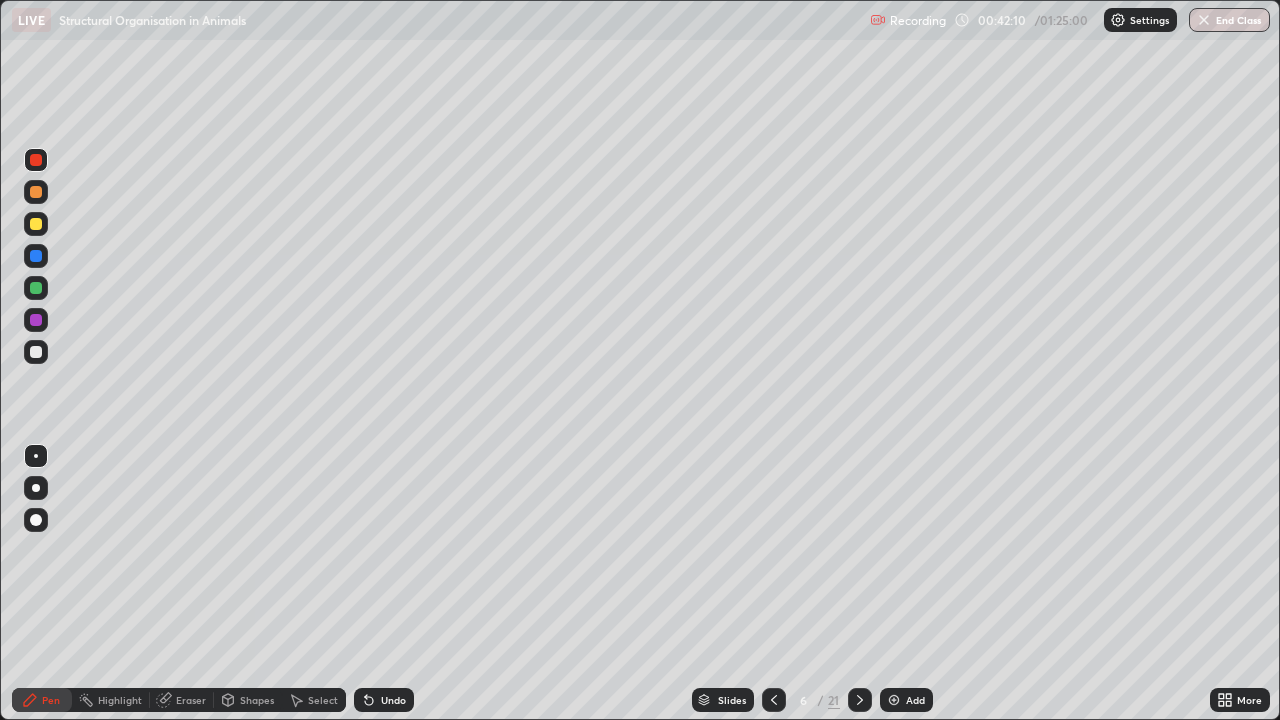 click on "Slides 6 / 21 Add" at bounding box center [812, 700] 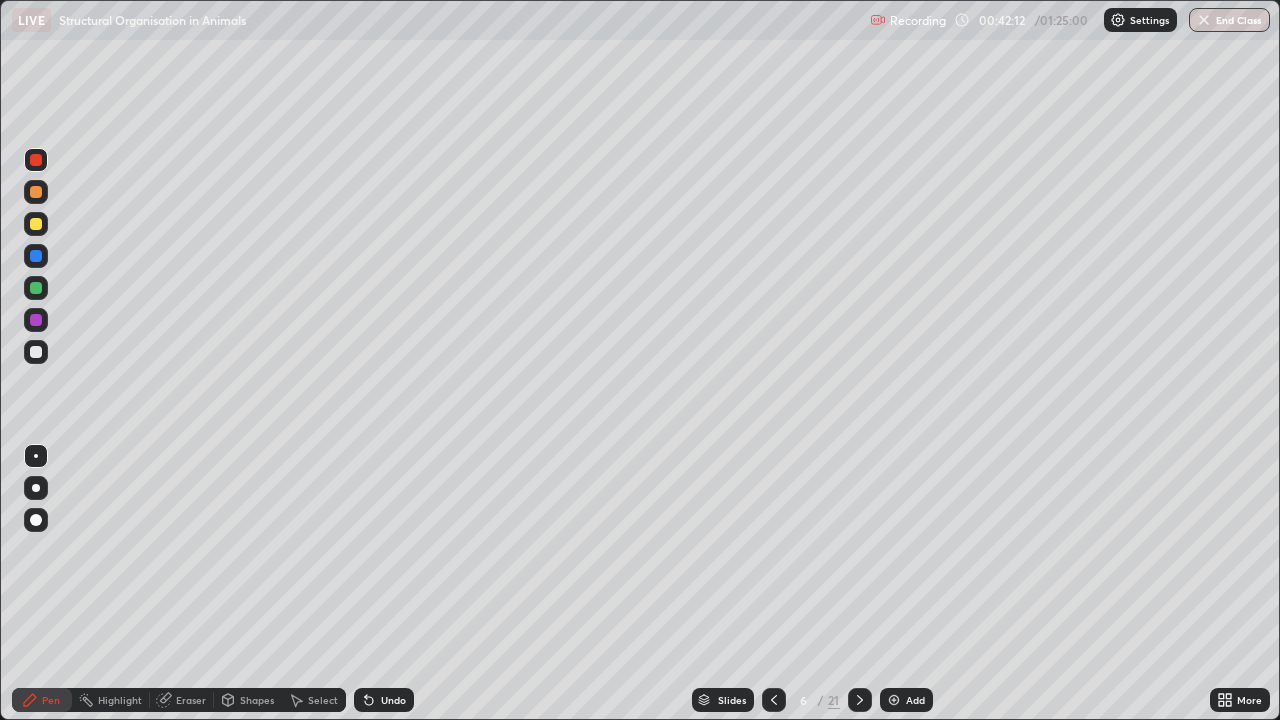 click on "Slides 6 / 21 Add" at bounding box center [812, 700] 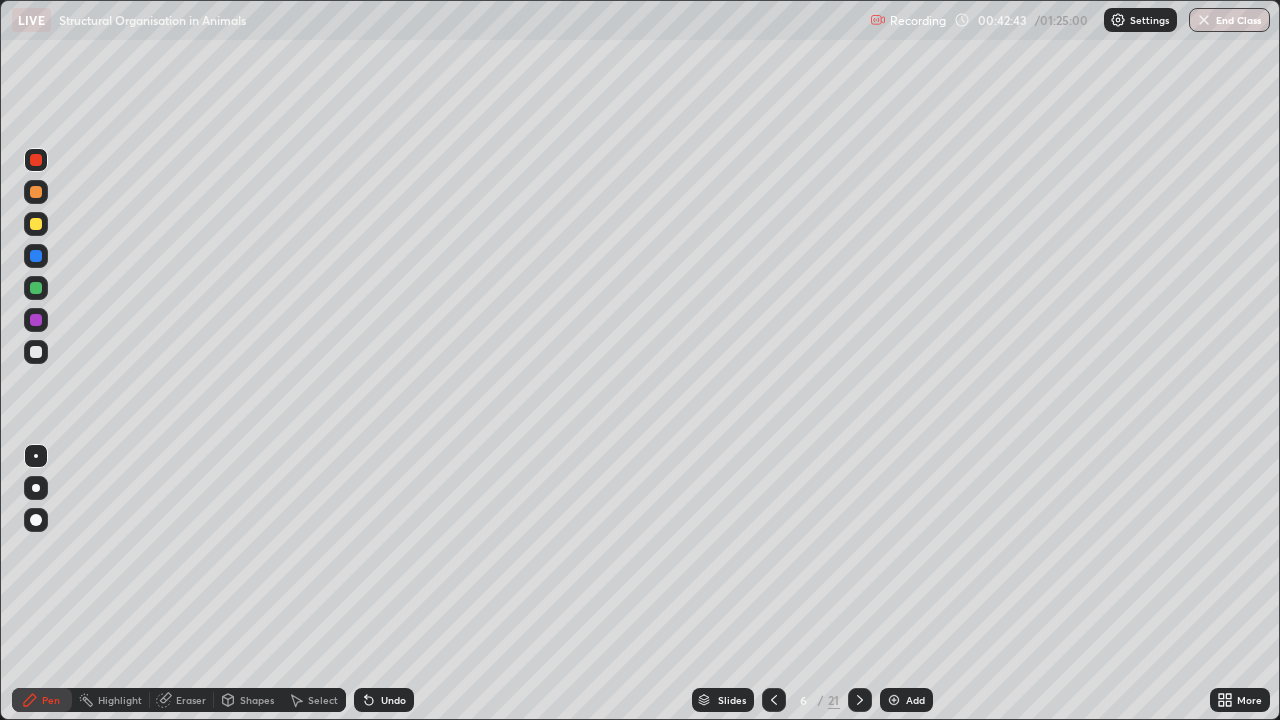 click at bounding box center [36, 224] 